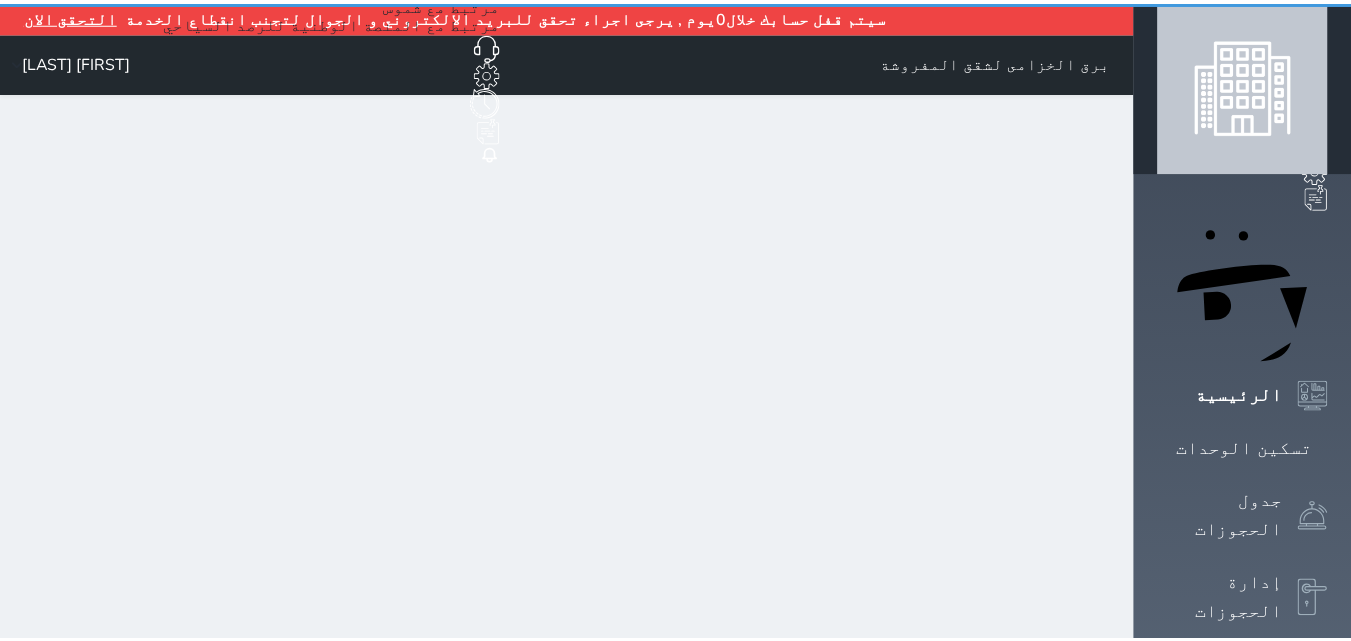 scroll, scrollTop: 0, scrollLeft: 0, axis: both 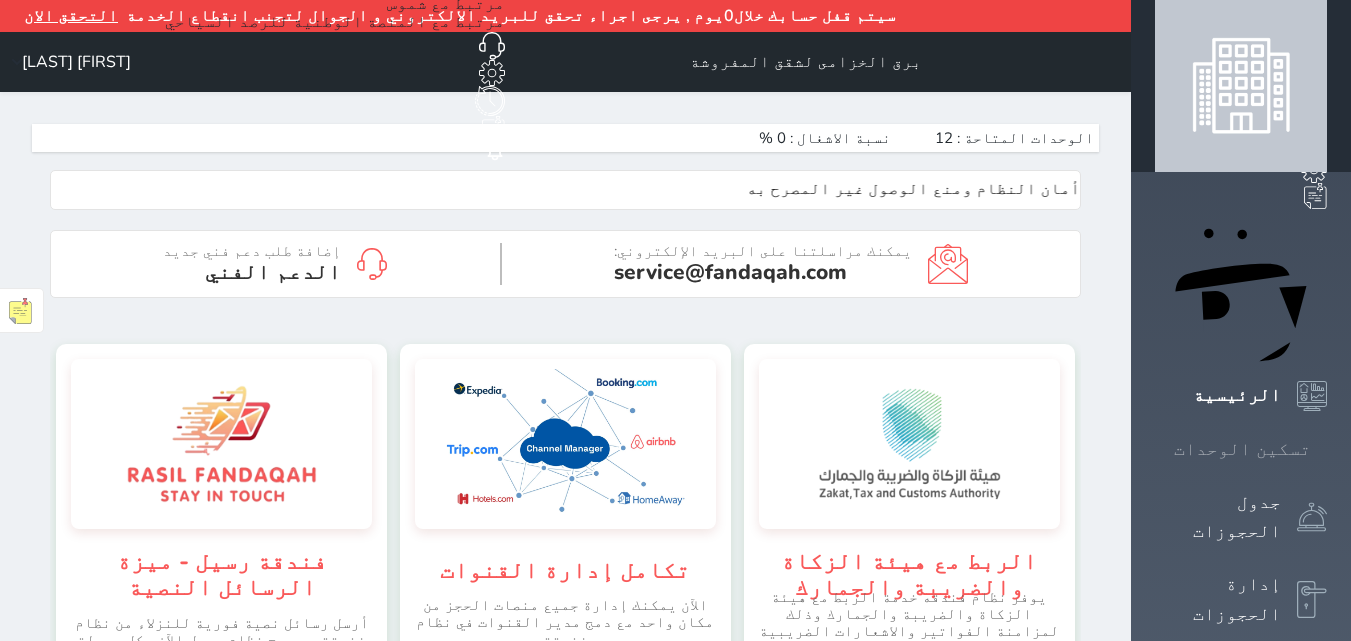 click 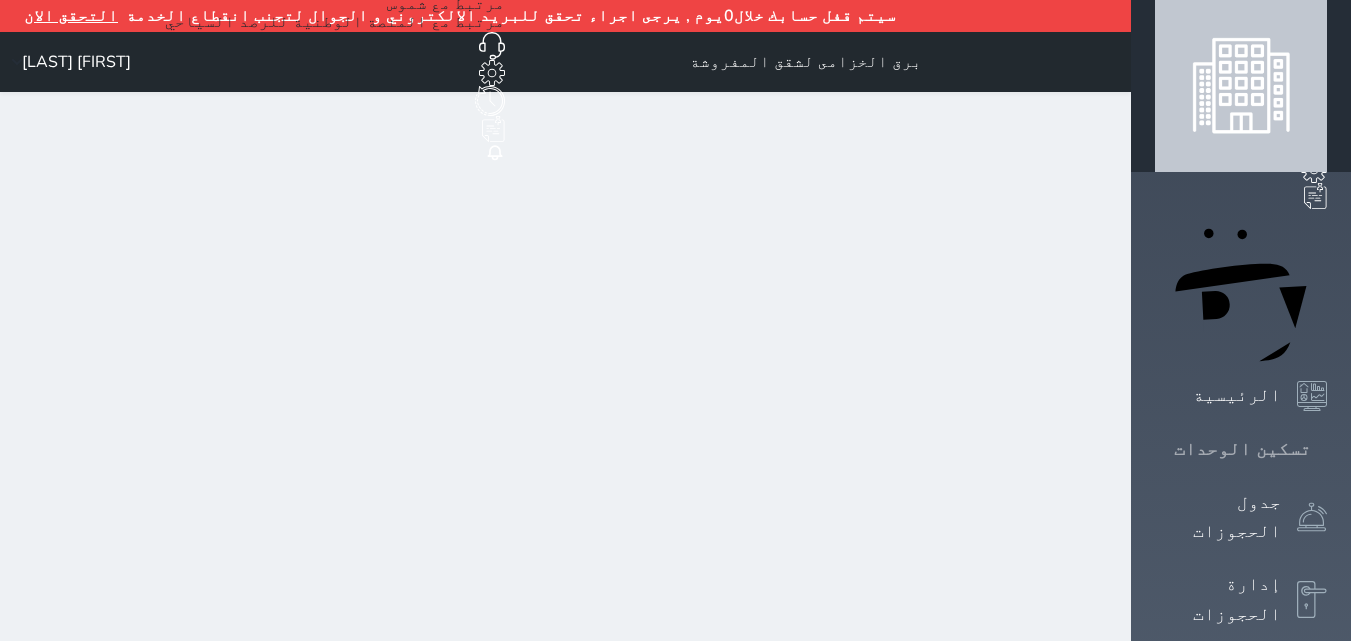 click 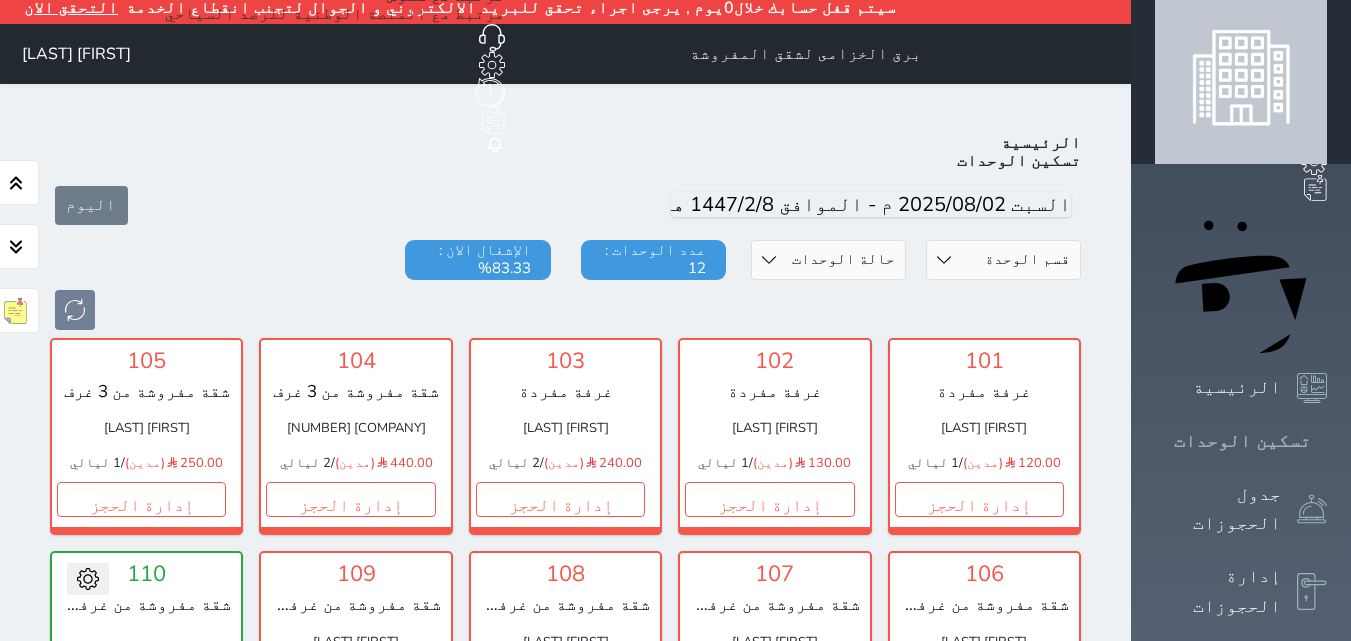 scroll, scrollTop: 110, scrollLeft: 0, axis: vertical 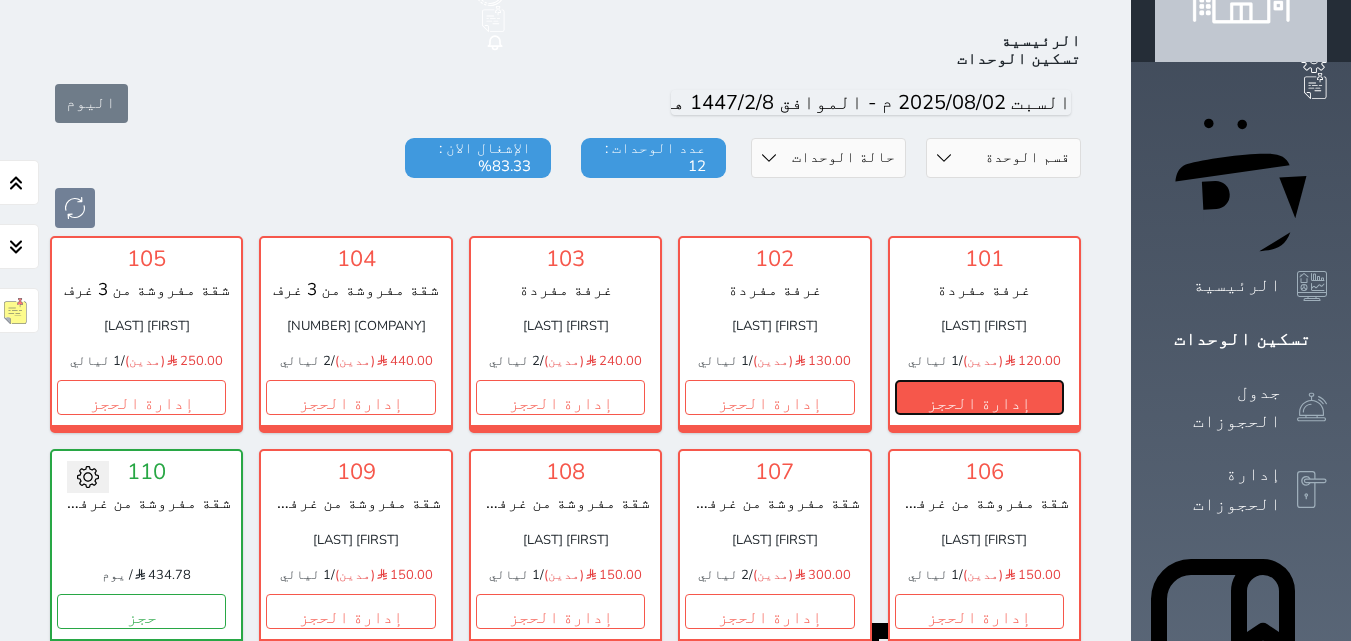 click on "إدارة الحجز" at bounding box center (979, 397) 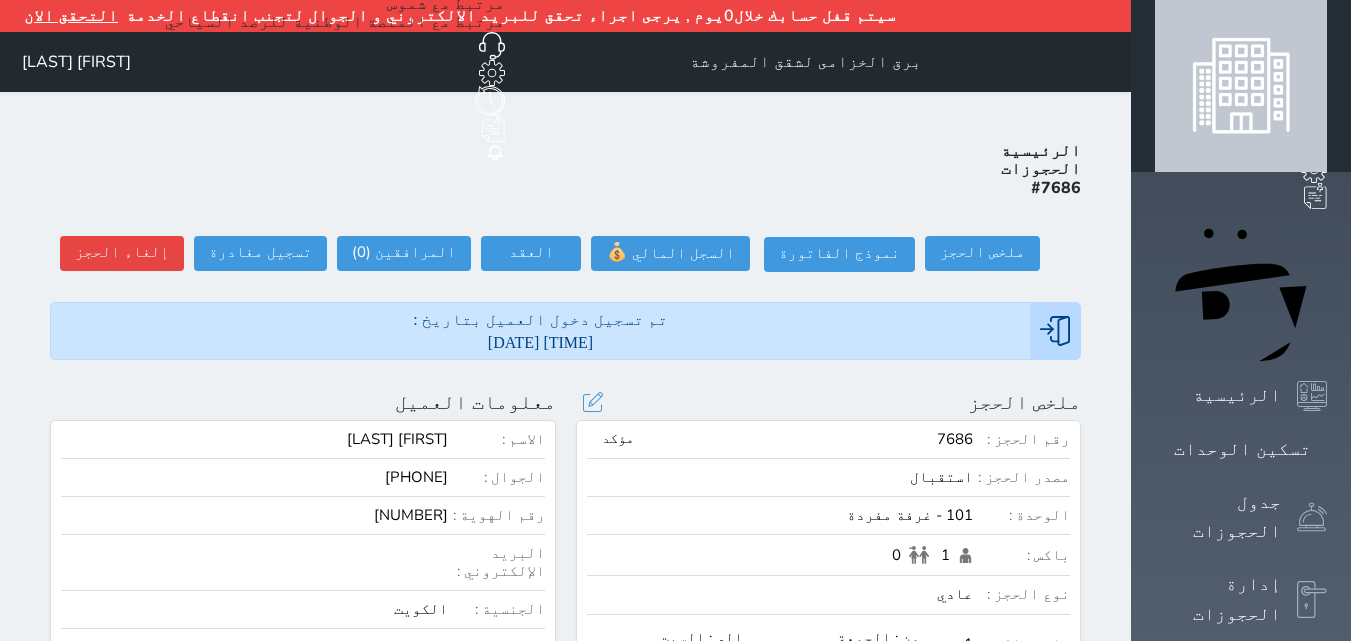 scroll, scrollTop: 100, scrollLeft: 0, axis: vertical 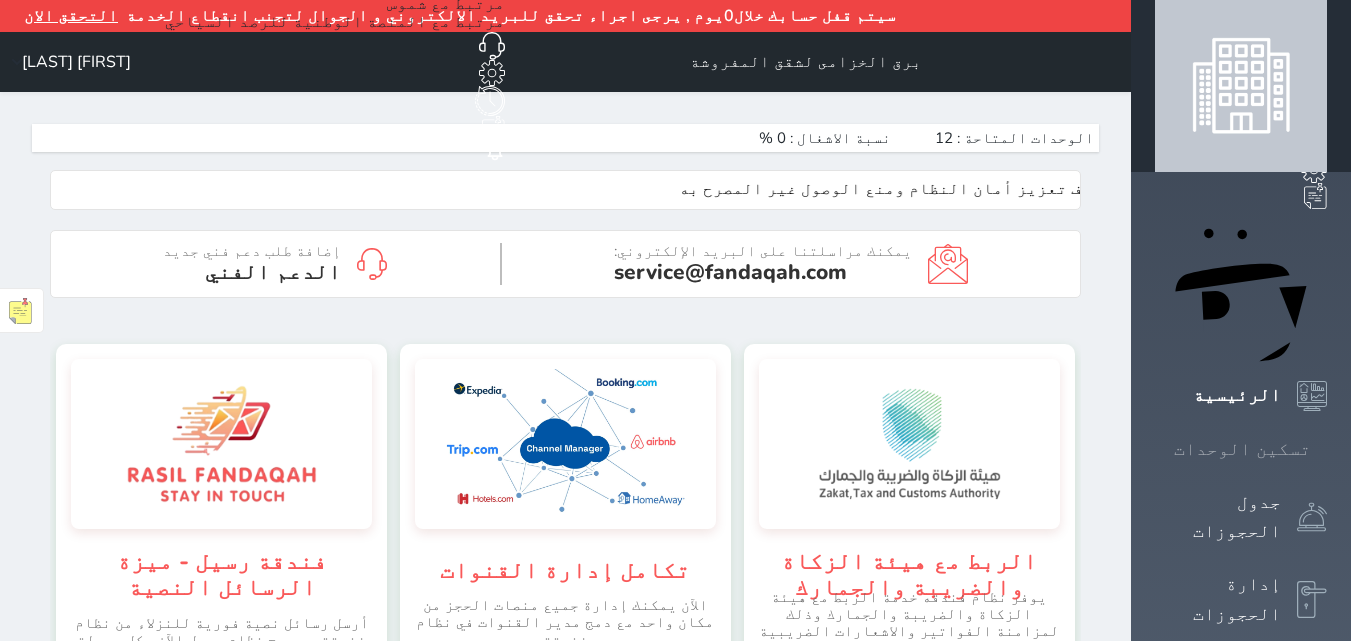click 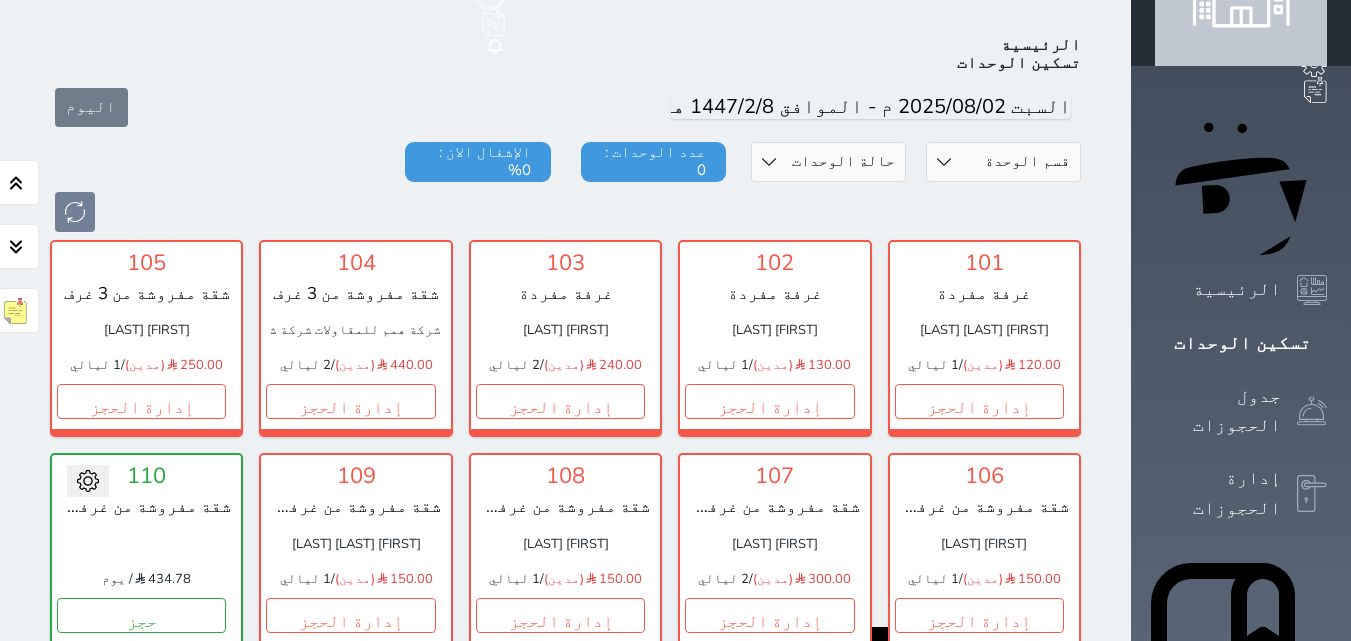 scroll, scrollTop: 110, scrollLeft: 0, axis: vertical 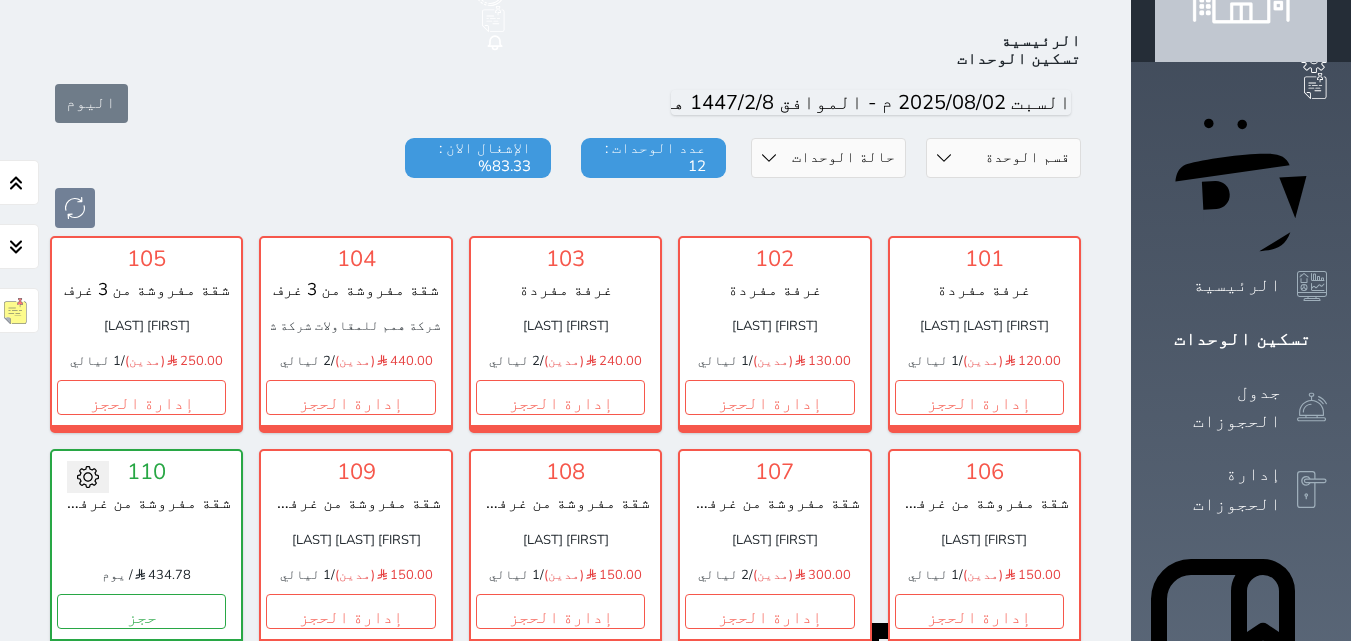click on "إدارة الحجز" at bounding box center [979, 824] 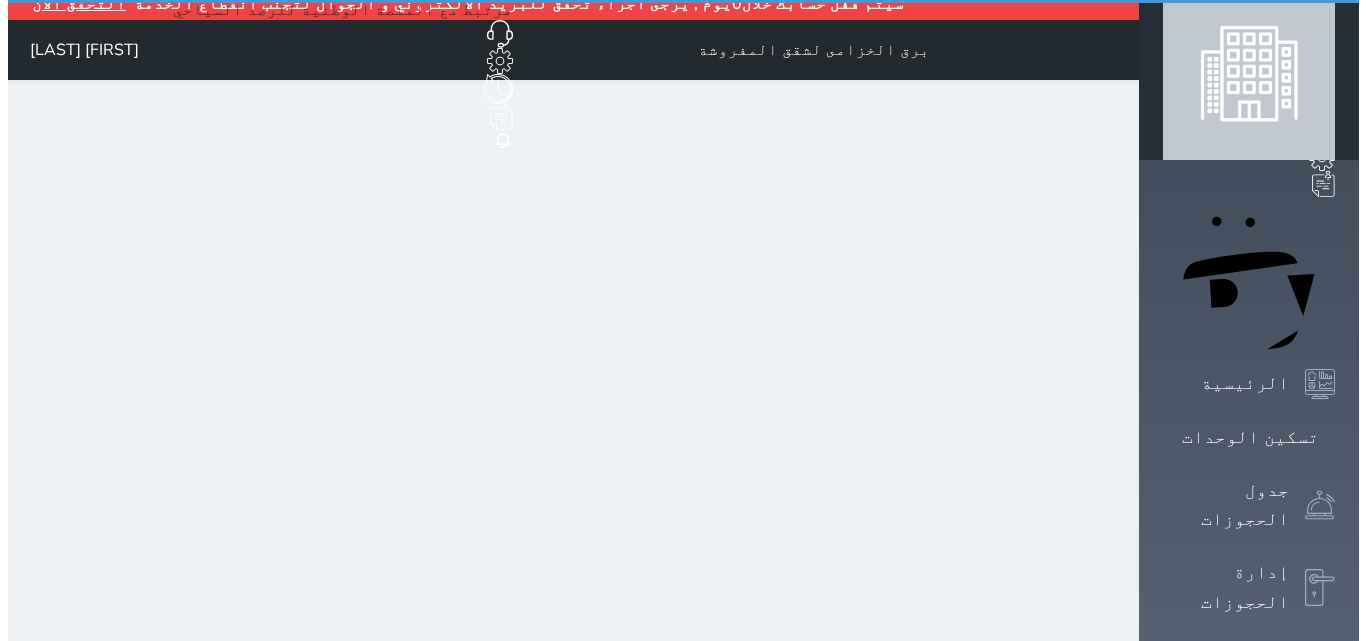 scroll, scrollTop: 0, scrollLeft: 0, axis: both 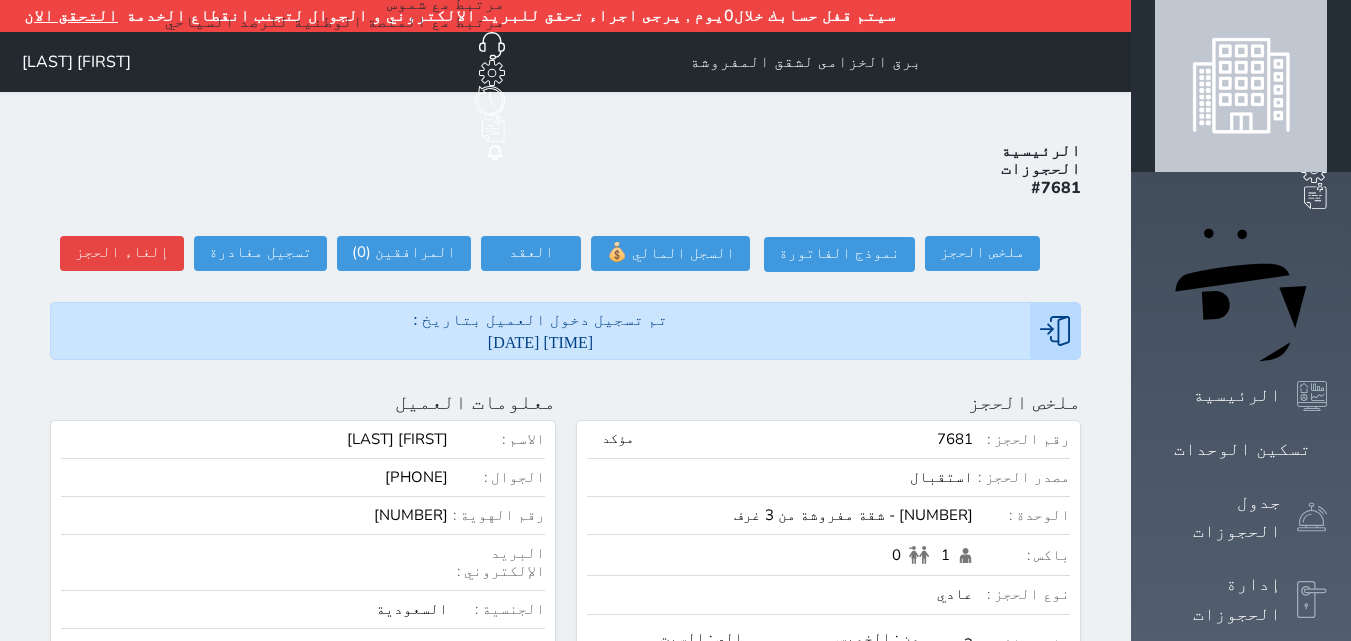 select 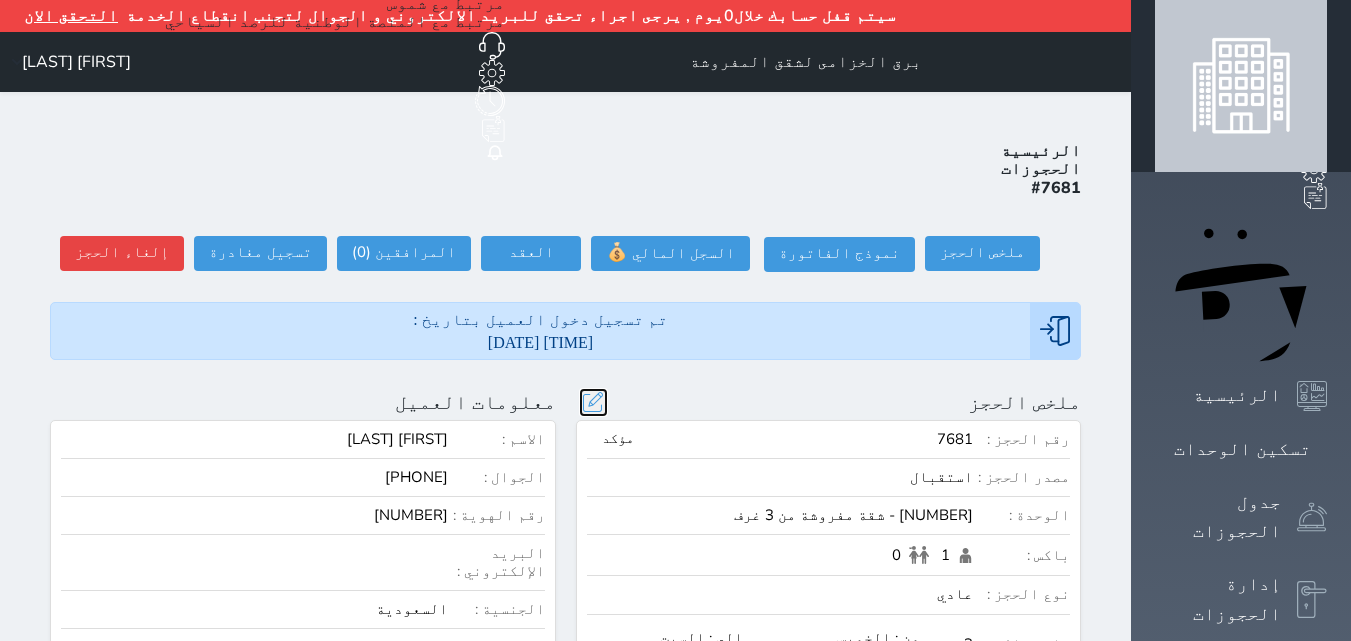 click at bounding box center (593, 402) 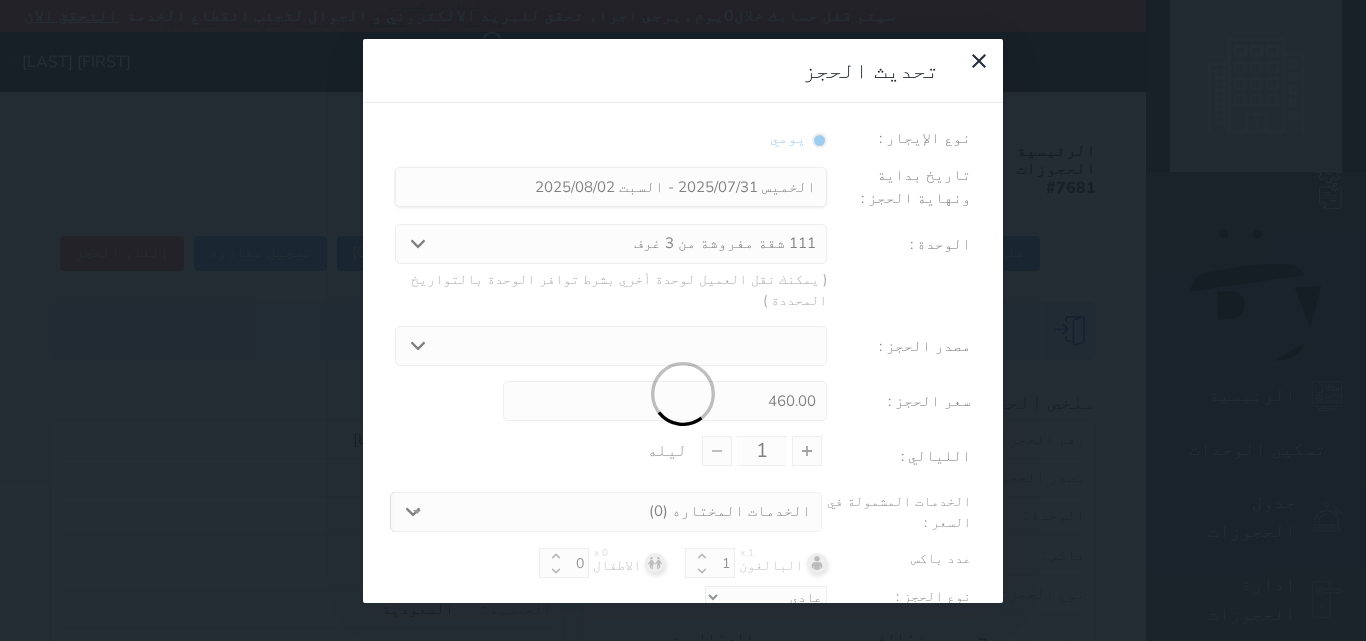 type on "2" 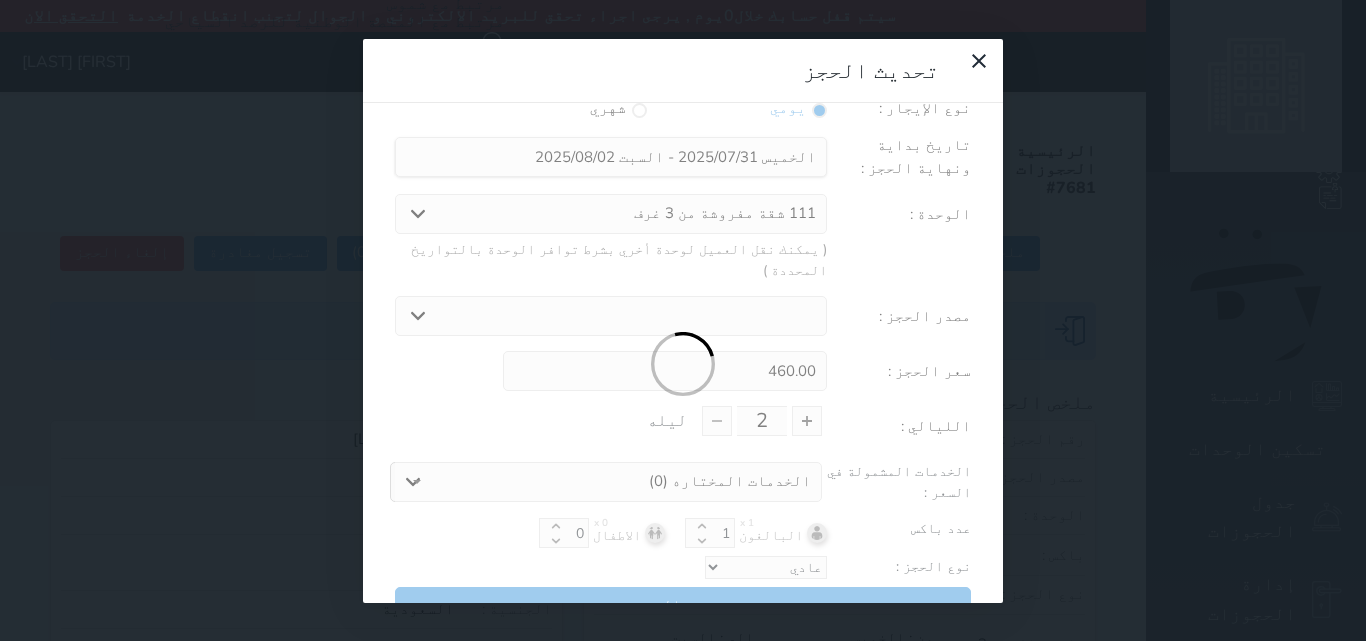 scroll, scrollTop: 45, scrollLeft: 0, axis: vertical 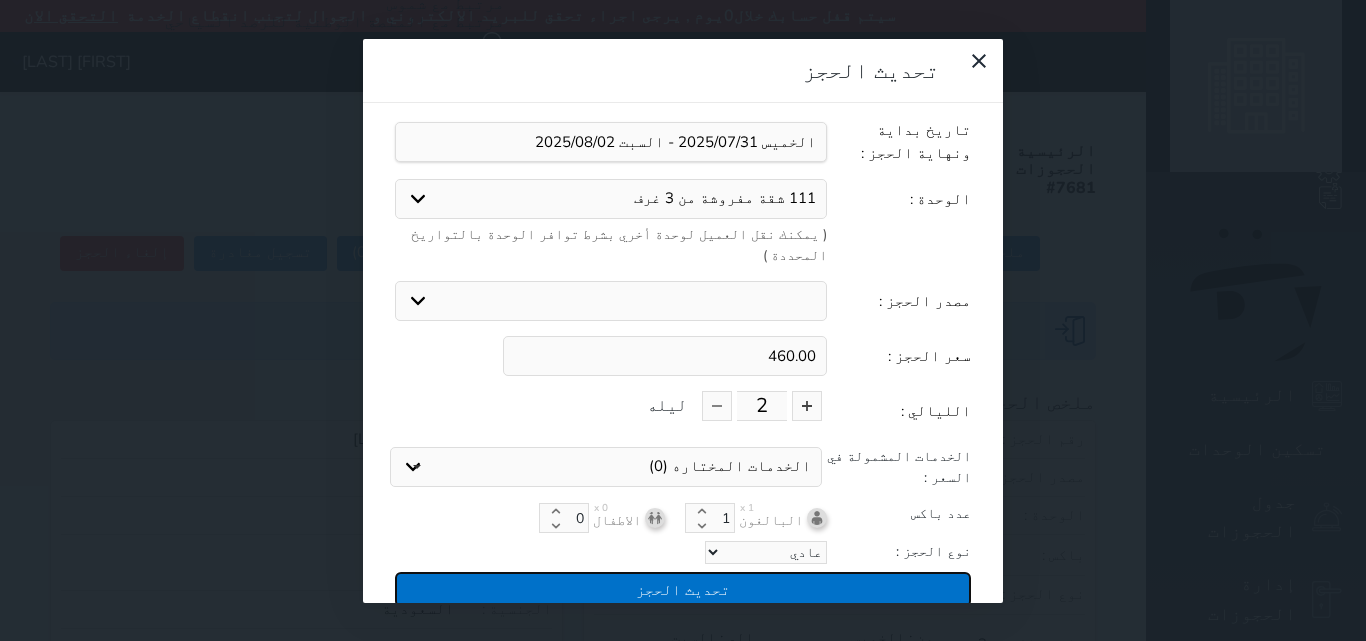 click on "تحديث الحجز" at bounding box center (683, 589) 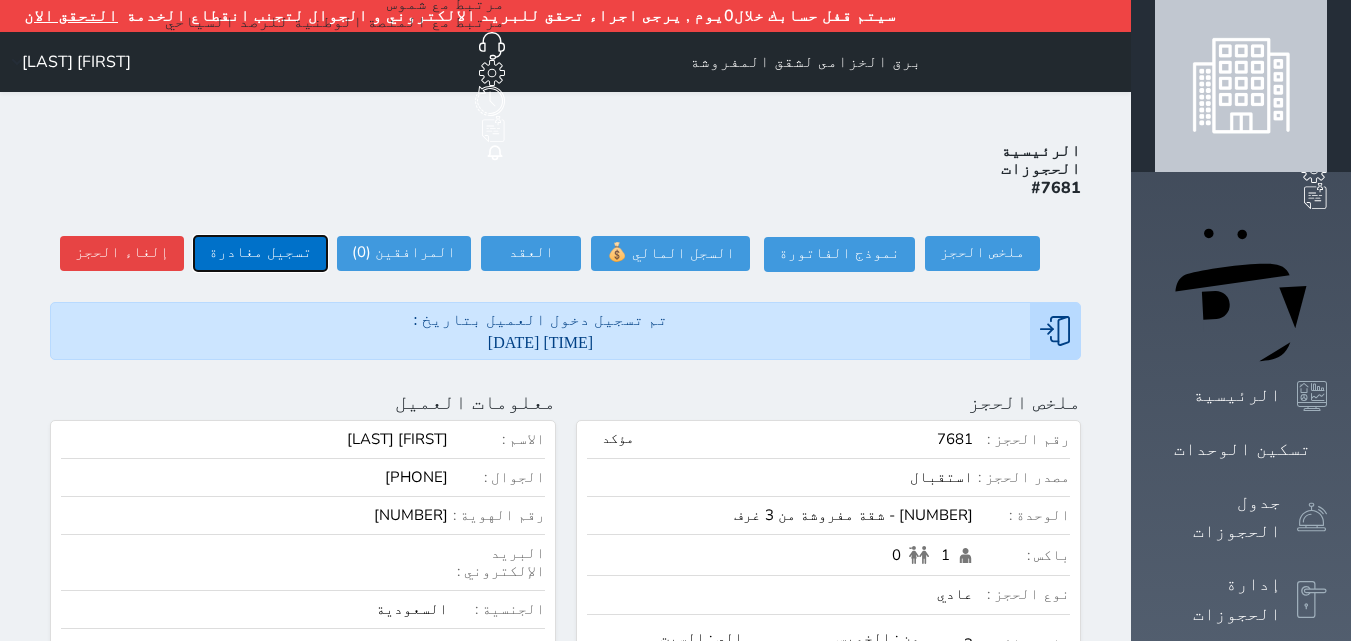 click on "تسجيل مغادرة" at bounding box center (260, 253) 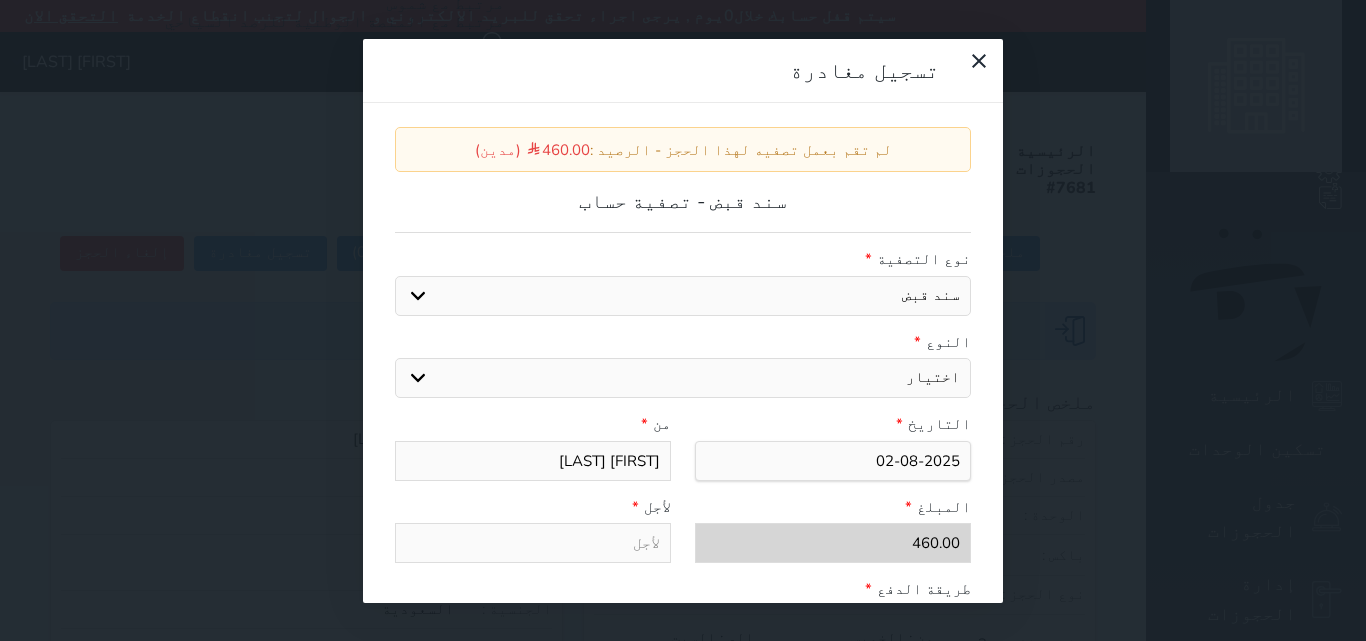 click on "اختيار   مقبوضات عامة
قيمة إيجار
فواتير
عربون
لا ينطبق
آخر
مغسلة
واي فاي - الإنترنت
مواقف السيارات
طعام
الأغذية والمشروبات
مشروبات
المشروبات الباردة
المشروبات الساخنة
الإفطار
غداء
عشاء
مخبز و كعك
حمام سباحة
الصالة الرياضية
سبا و خدمات الجمال
اختيار وإسقاط (خدمات النقل)
ميني بار
كابل - تلفزيون
سرير إضافي
تصفيف الشعر
التسوق" at bounding box center [683, 378] 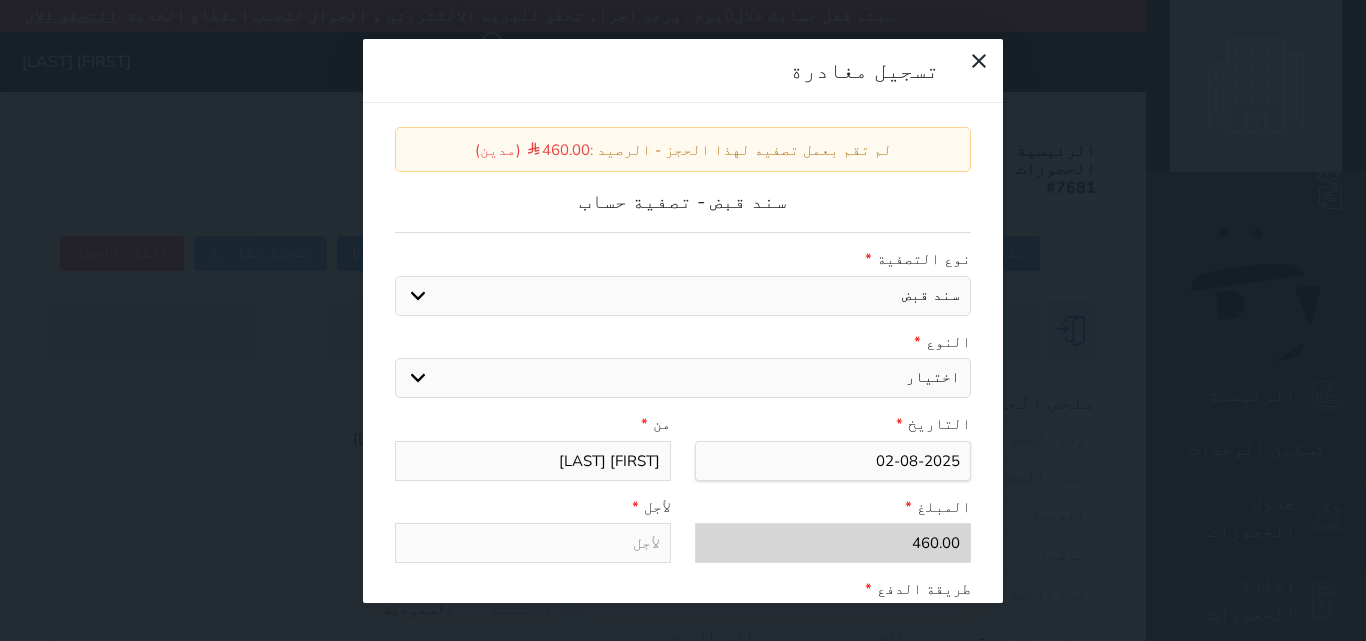 select on "1786" 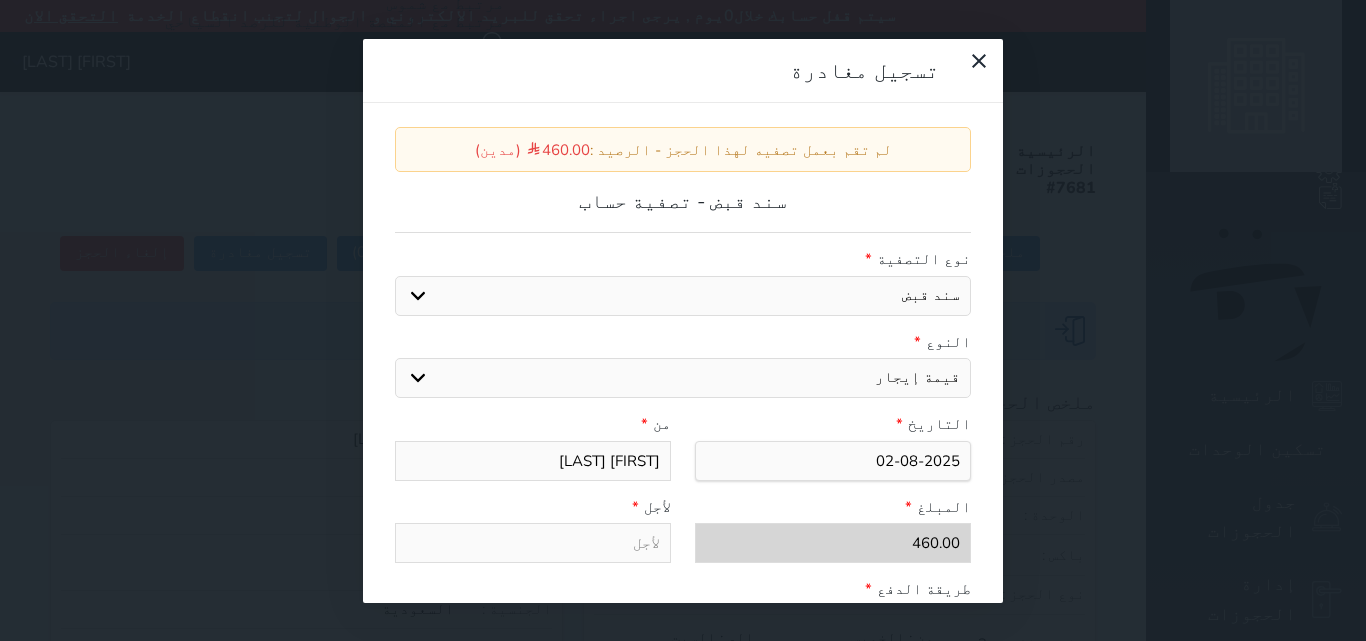 click on "اختيار   مقبوضات عامة
قيمة إيجار
فواتير
عربون
لا ينطبق
آخر
مغسلة
واي فاي - الإنترنت
مواقف السيارات
طعام
الأغذية والمشروبات
مشروبات
المشروبات الباردة
المشروبات الساخنة
الإفطار
غداء
عشاء
مخبز و كعك
حمام سباحة
الصالة الرياضية
سبا و خدمات الجمال
اختيار وإسقاط (خدمات النقل)
ميني بار
كابل - تلفزيون
سرير إضافي
تصفيف الشعر
التسوق" at bounding box center [683, 378] 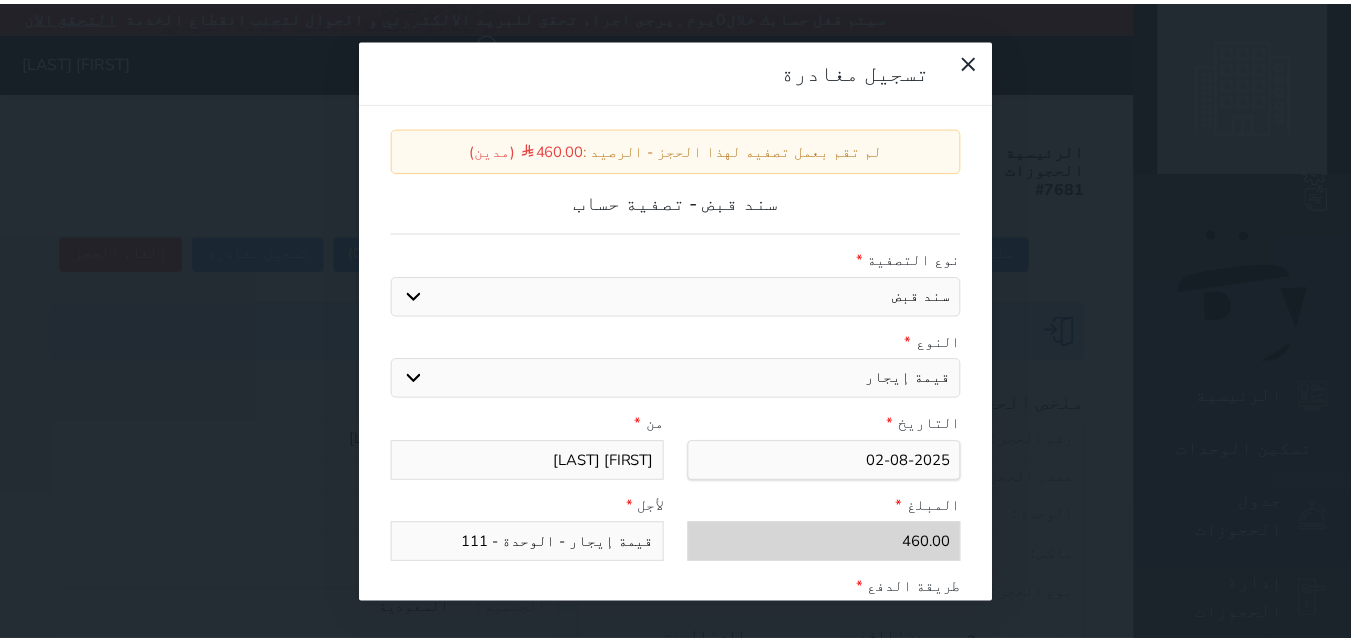 scroll, scrollTop: 309, scrollLeft: 0, axis: vertical 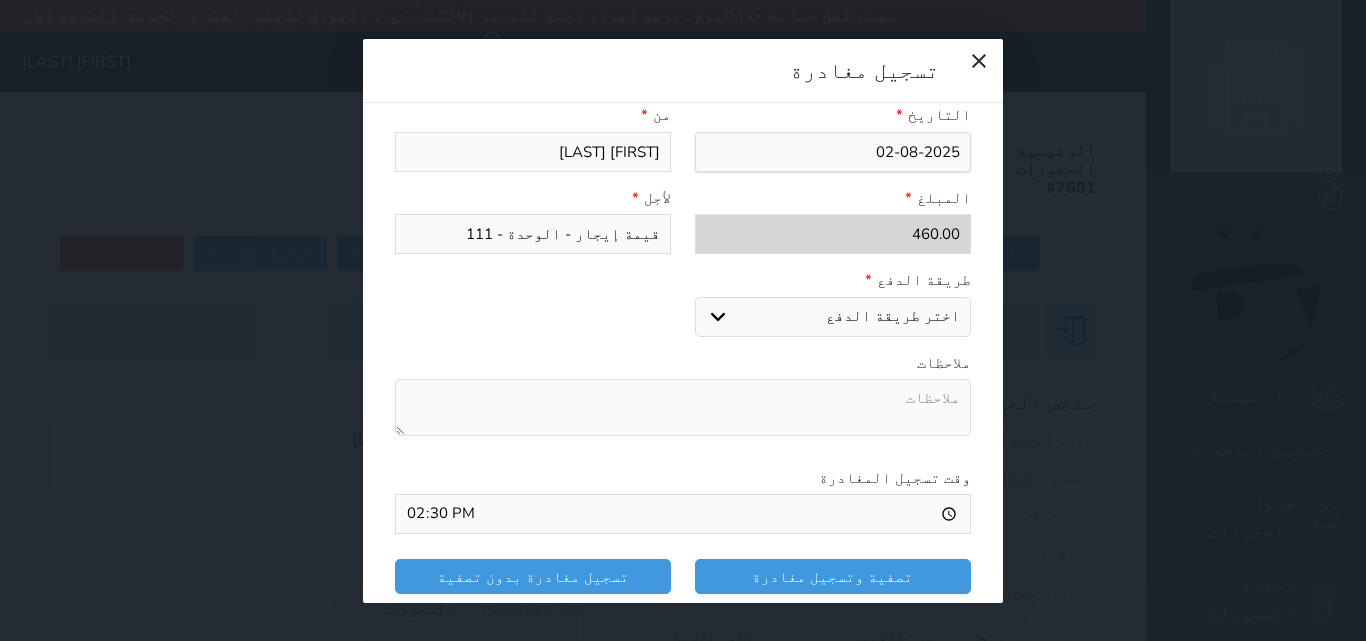 click on "اختر طريقة الدفع   دفع نقدى   تحويل بنكى   مدى   بطاقة ائتمان" at bounding box center [833, 317] 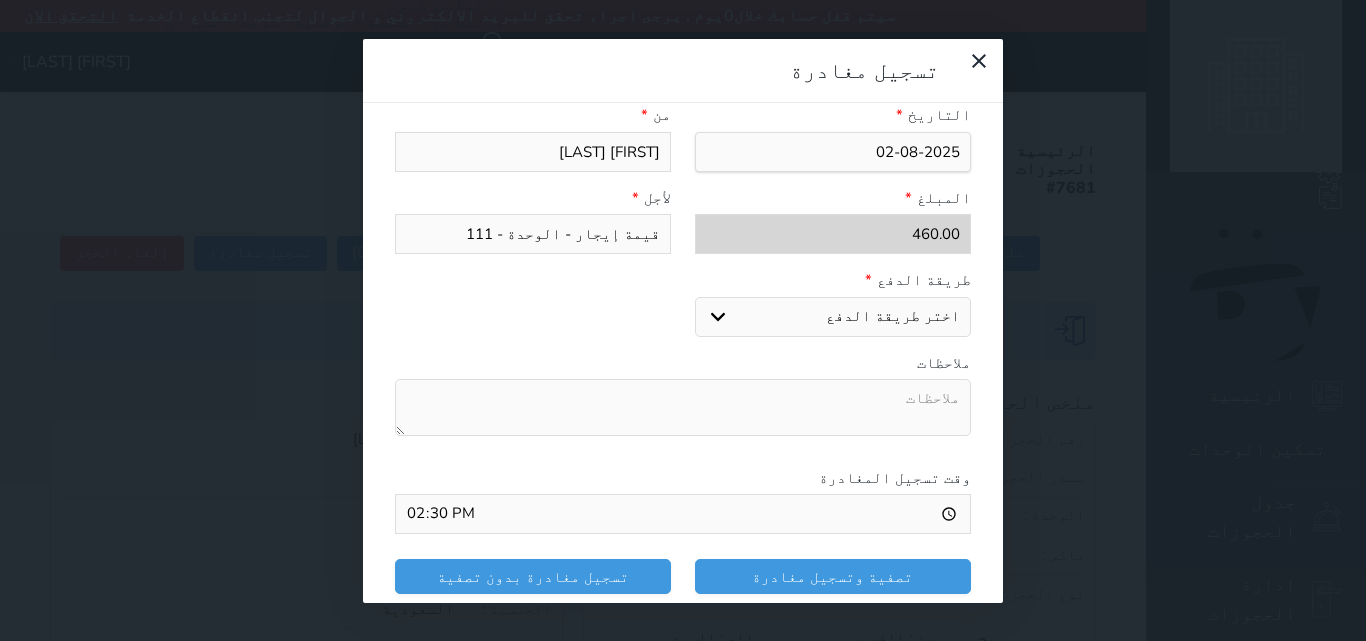 select on "mada" 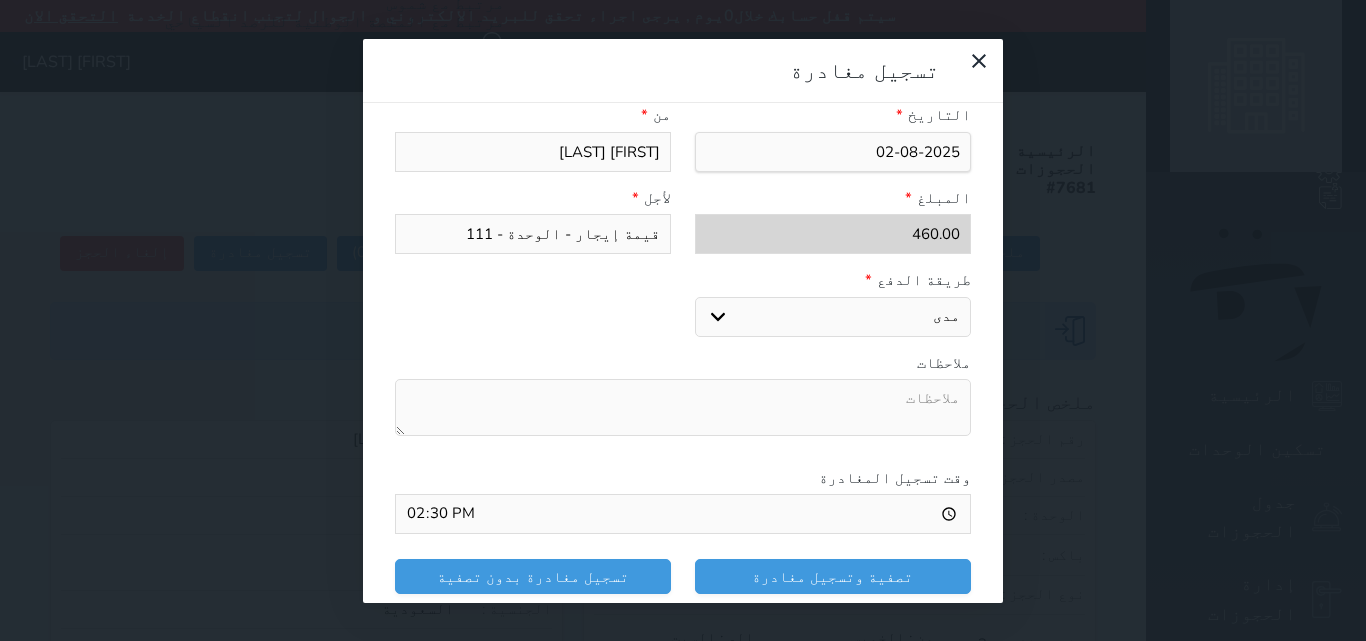 click on "اختر طريقة الدفع   دفع نقدى   تحويل بنكى   مدى   بطاقة ائتمان" at bounding box center (833, 317) 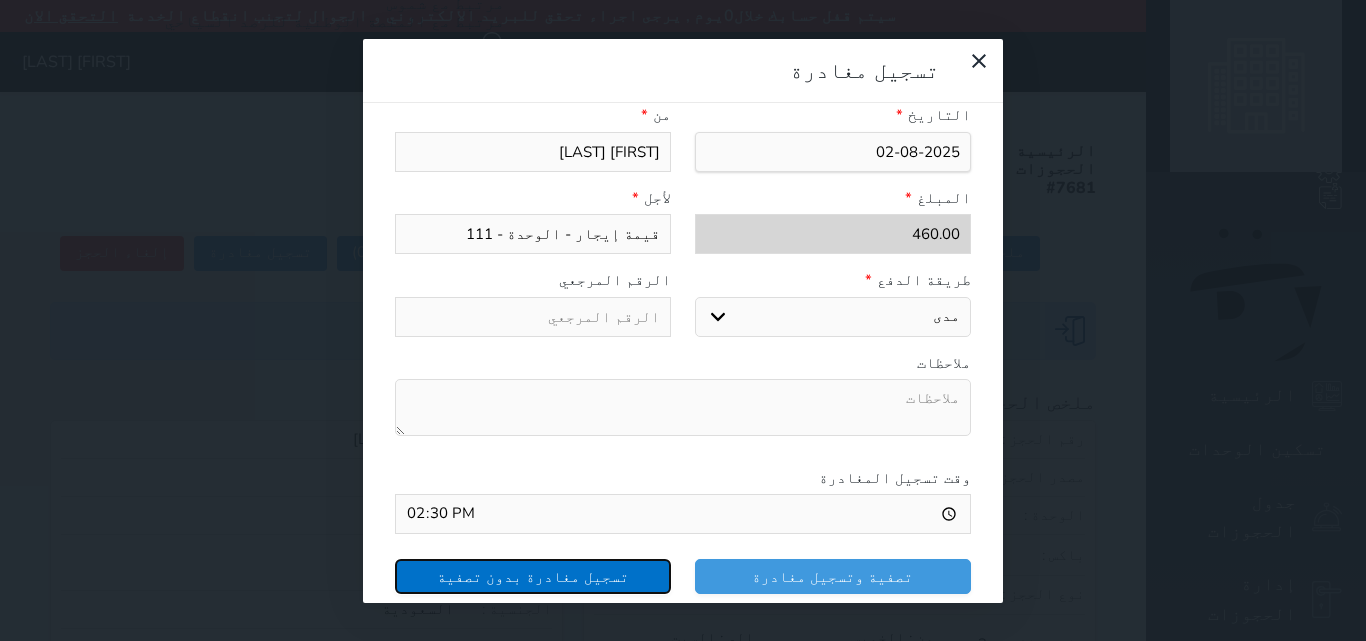 click on "تسجيل مغادرة بدون تصفية" at bounding box center [533, 576] 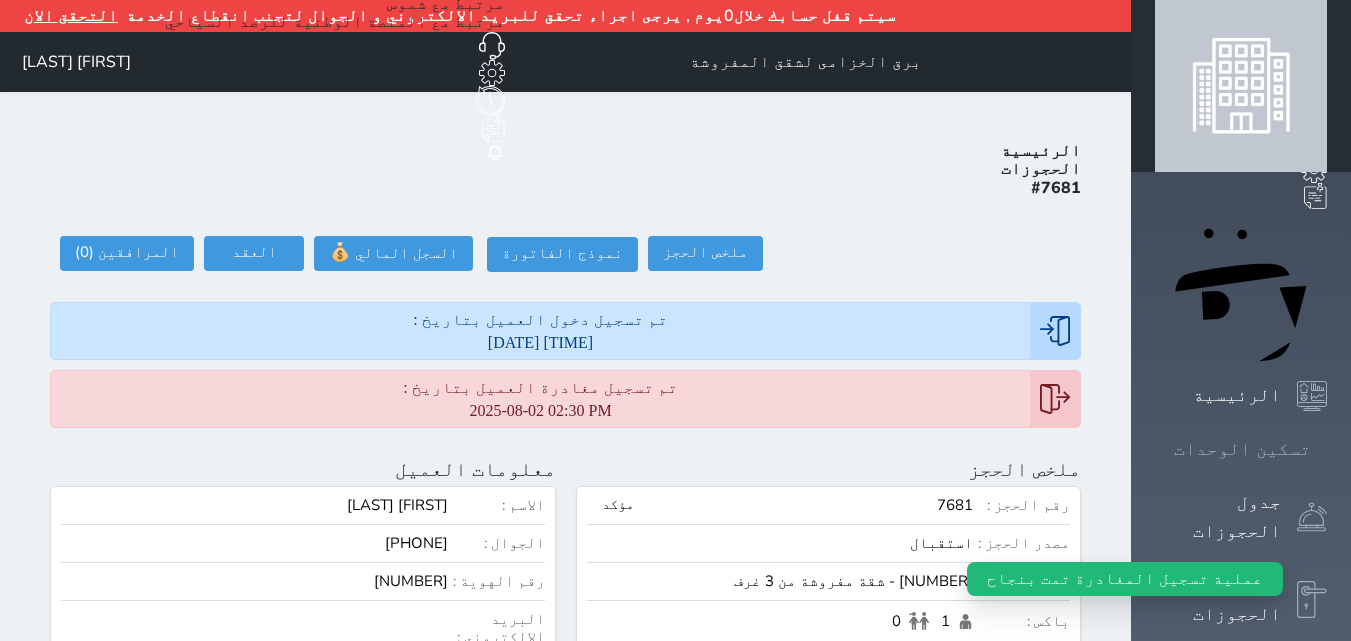 click 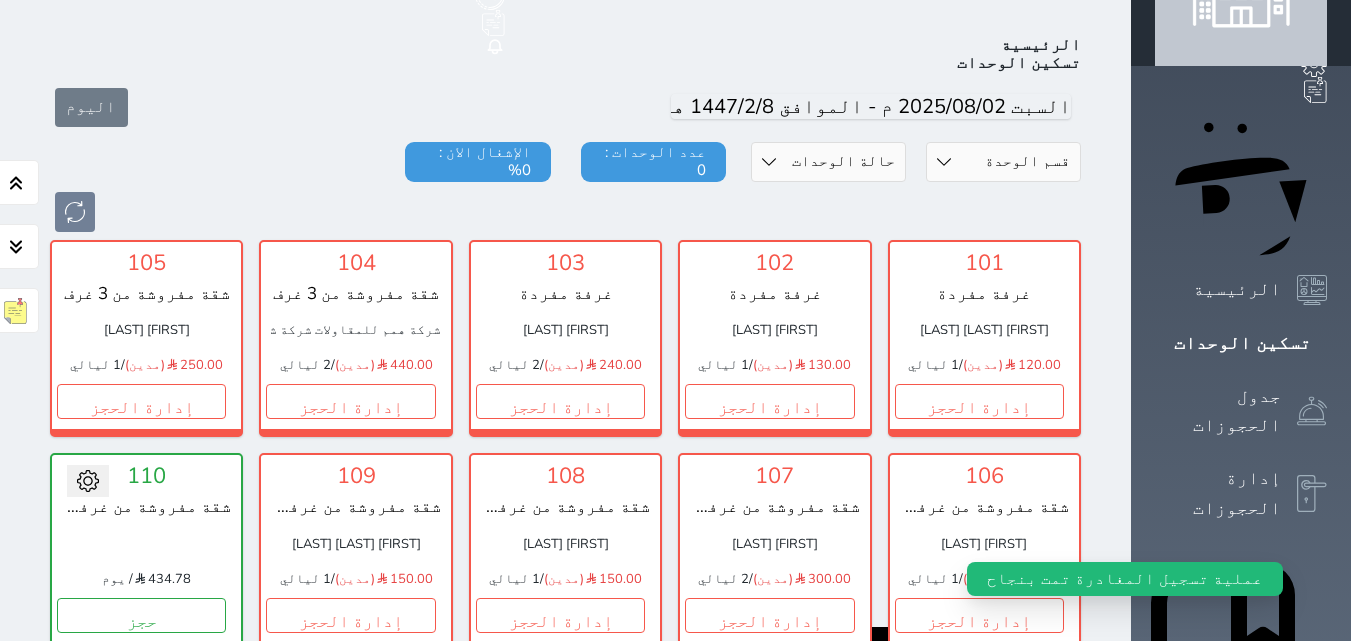 scroll, scrollTop: 110, scrollLeft: 0, axis: vertical 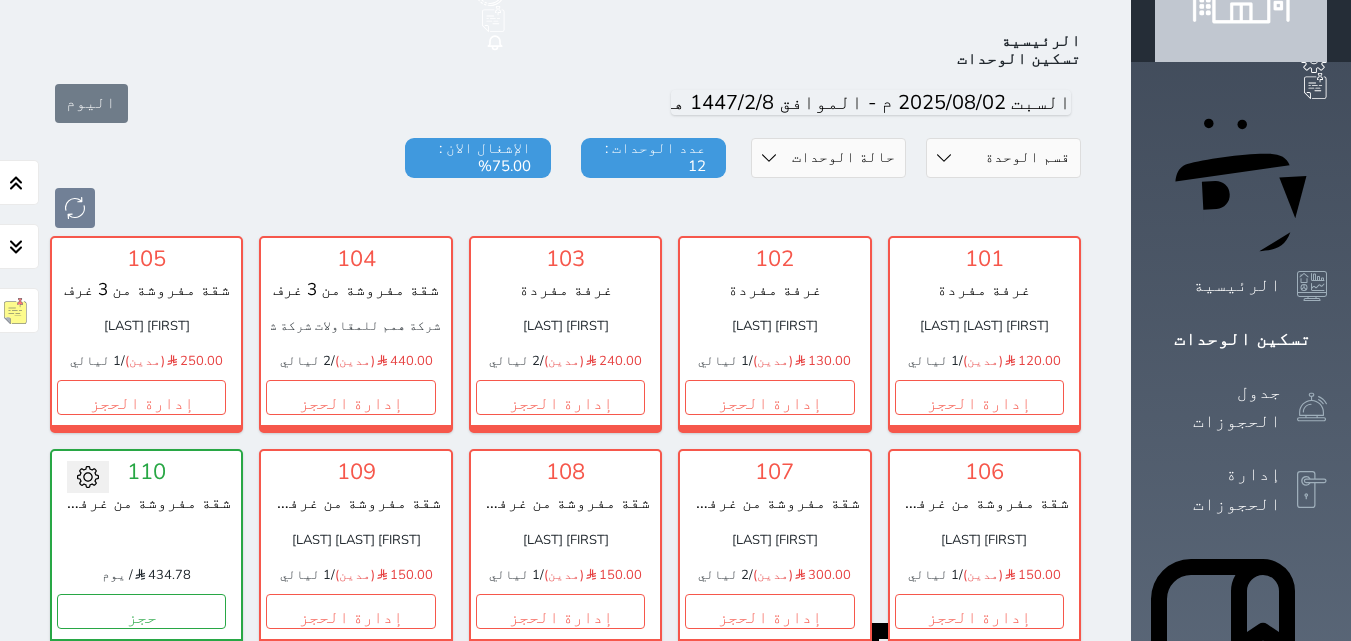 click on "تحت التنظيف" at bounding box center (979, 824) 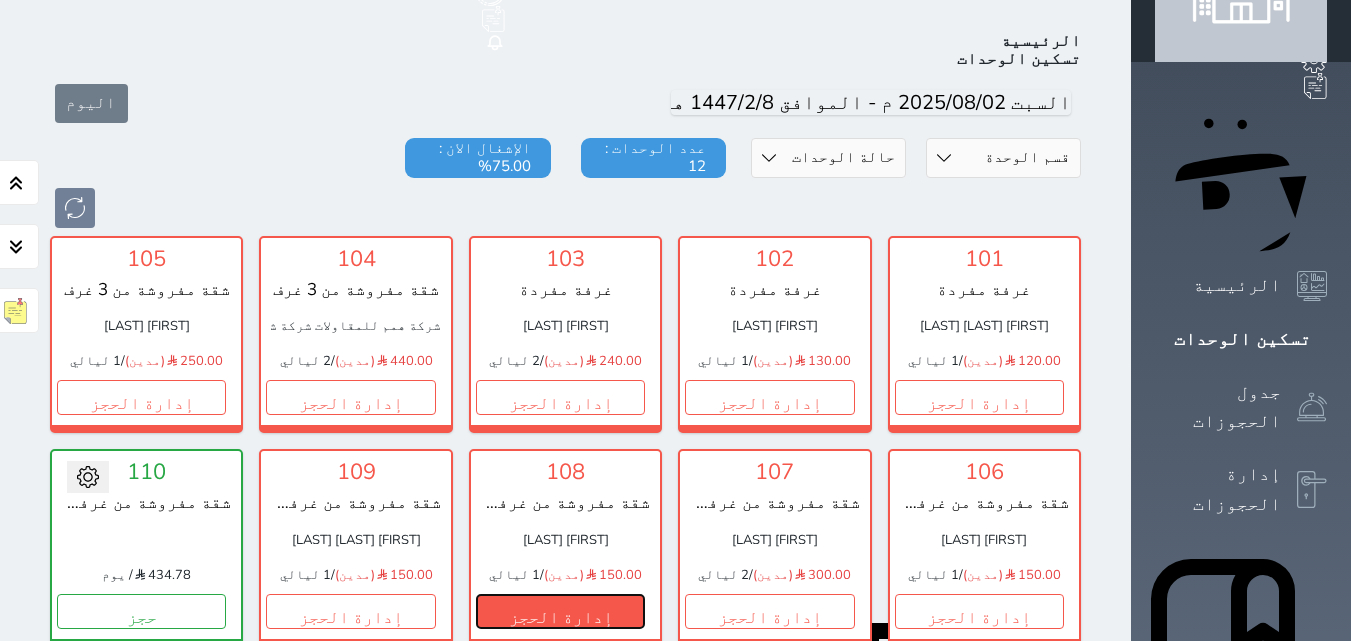 click on "إدارة الحجز" at bounding box center [560, 611] 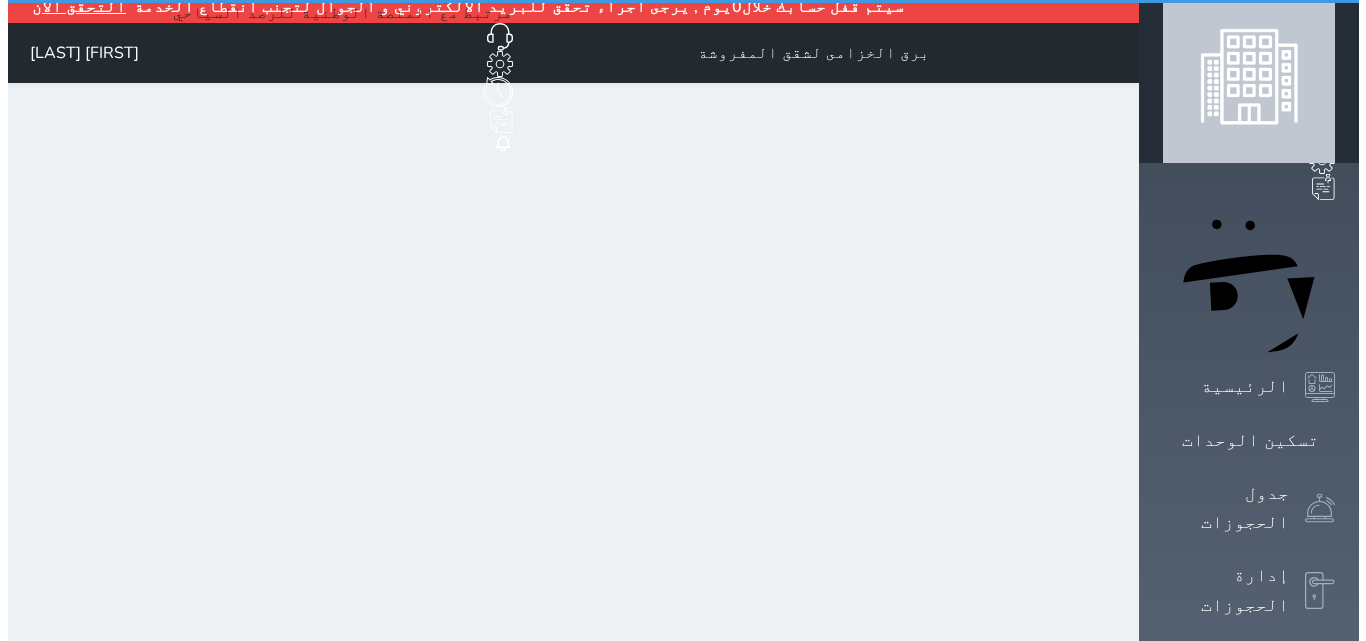 scroll, scrollTop: 0, scrollLeft: 0, axis: both 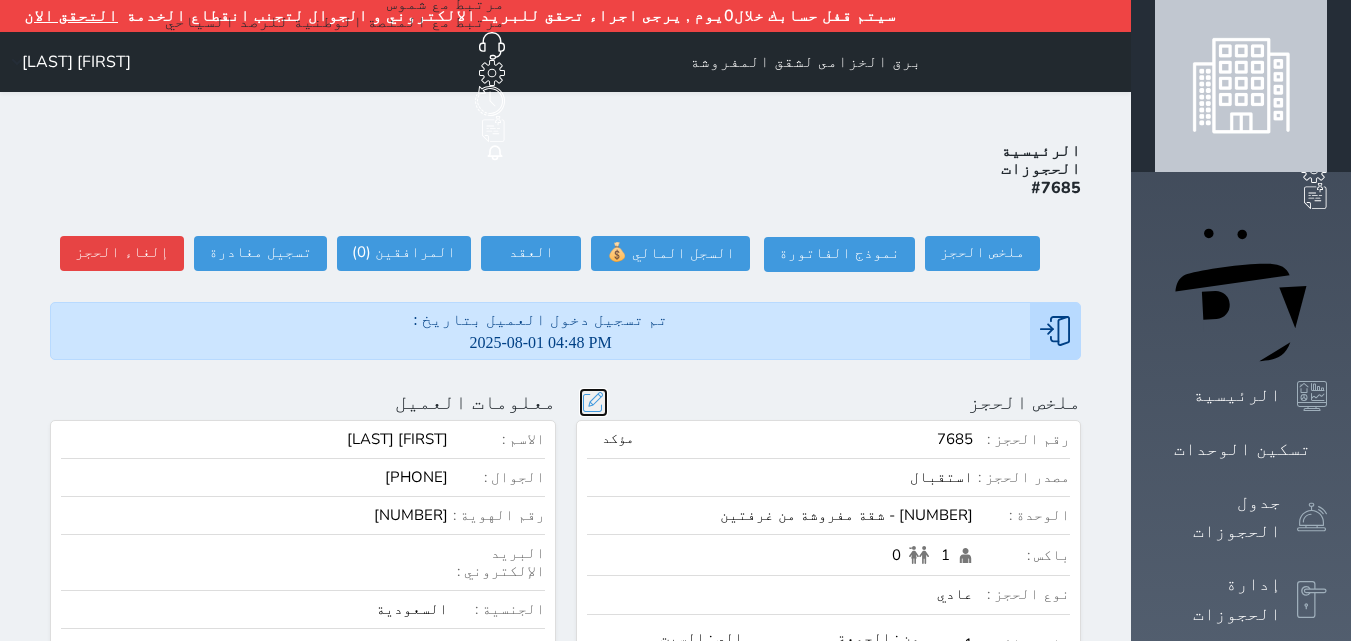click at bounding box center (593, 402) 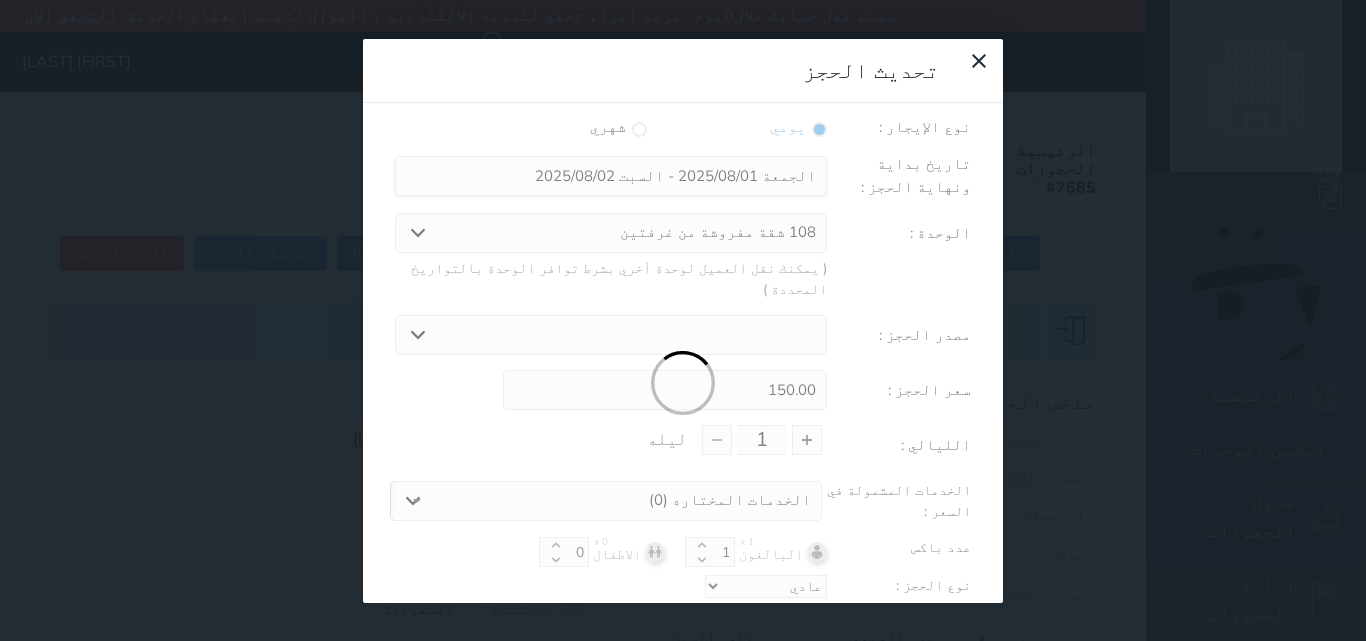 scroll, scrollTop: 45, scrollLeft: 0, axis: vertical 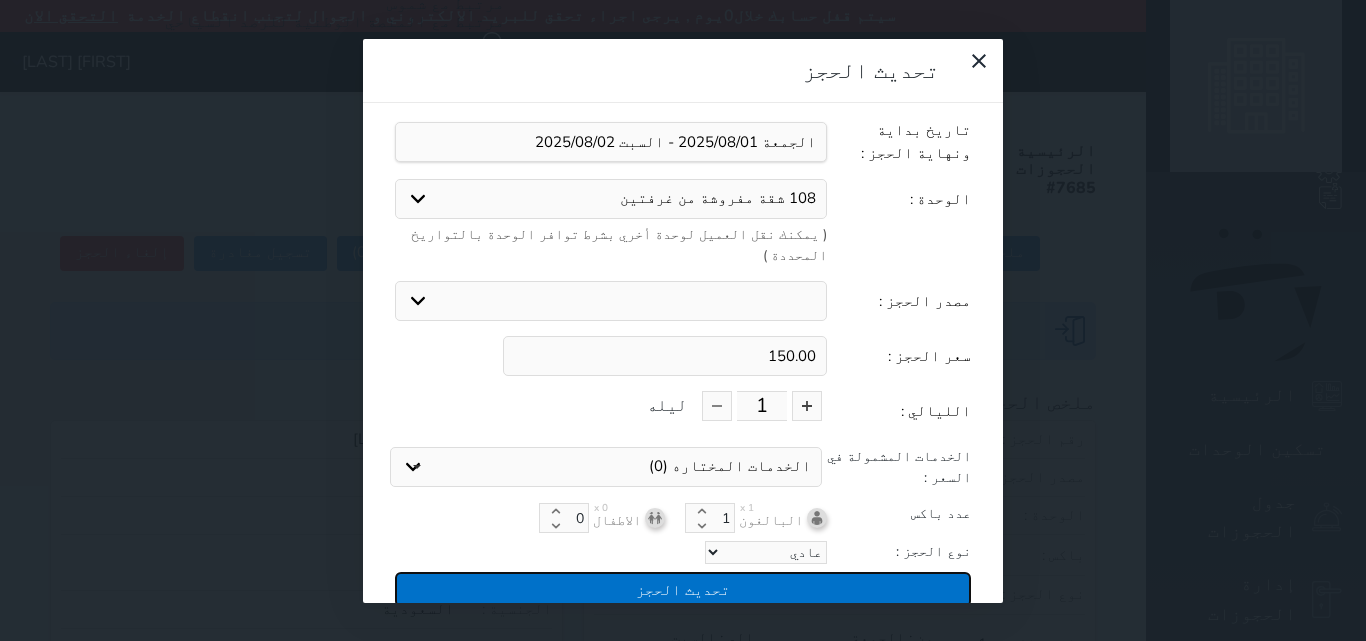 click on "تحديث الحجز" at bounding box center (683, 589) 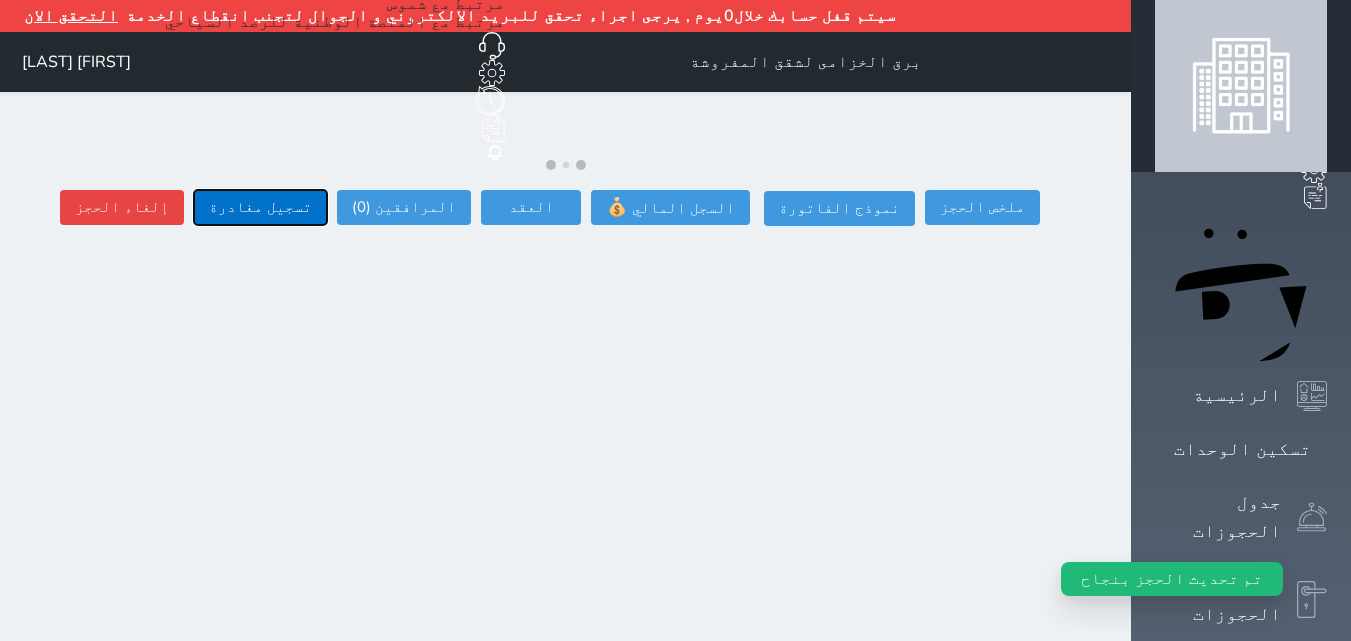 click on "تسجيل مغادرة" at bounding box center [260, 207] 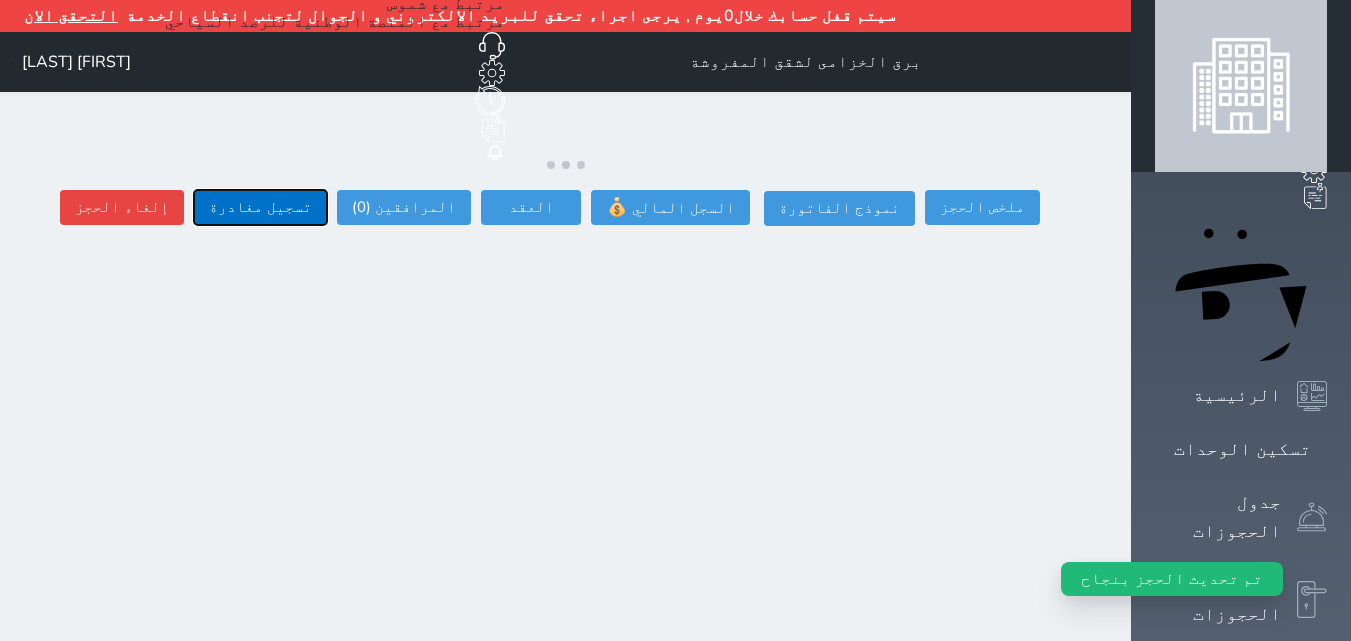 select 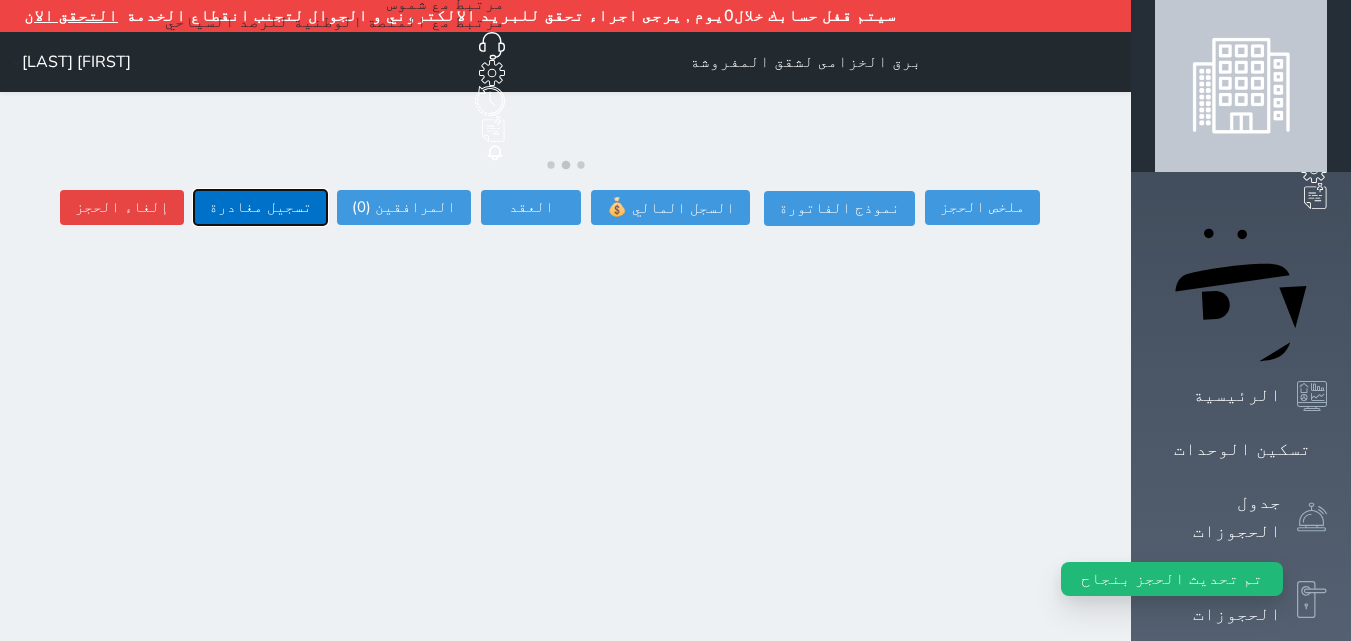 type on "[FIRST] [LAST]" 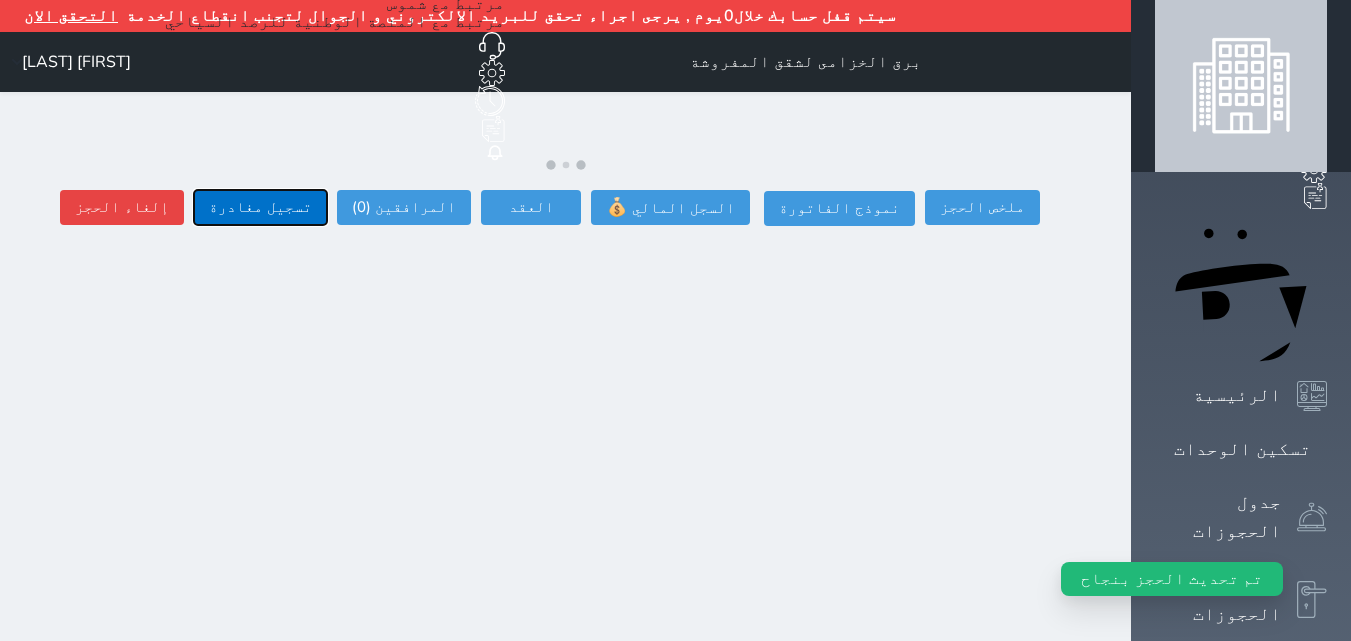 type on "150.00" 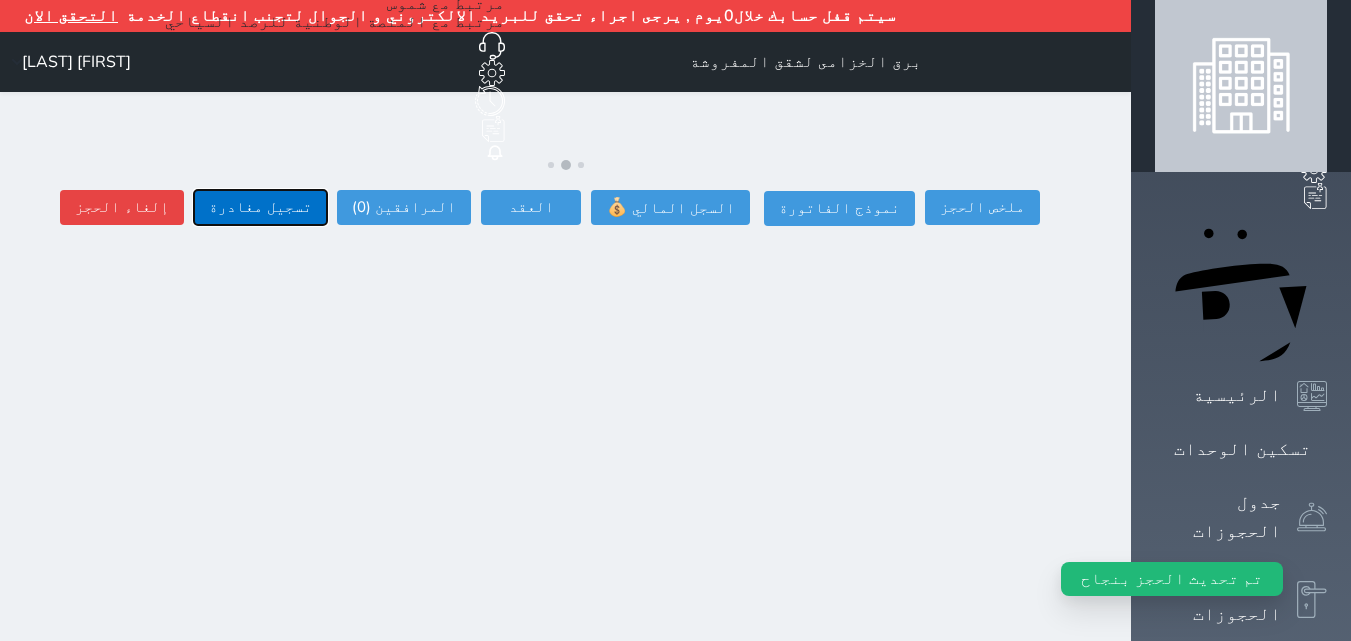 select 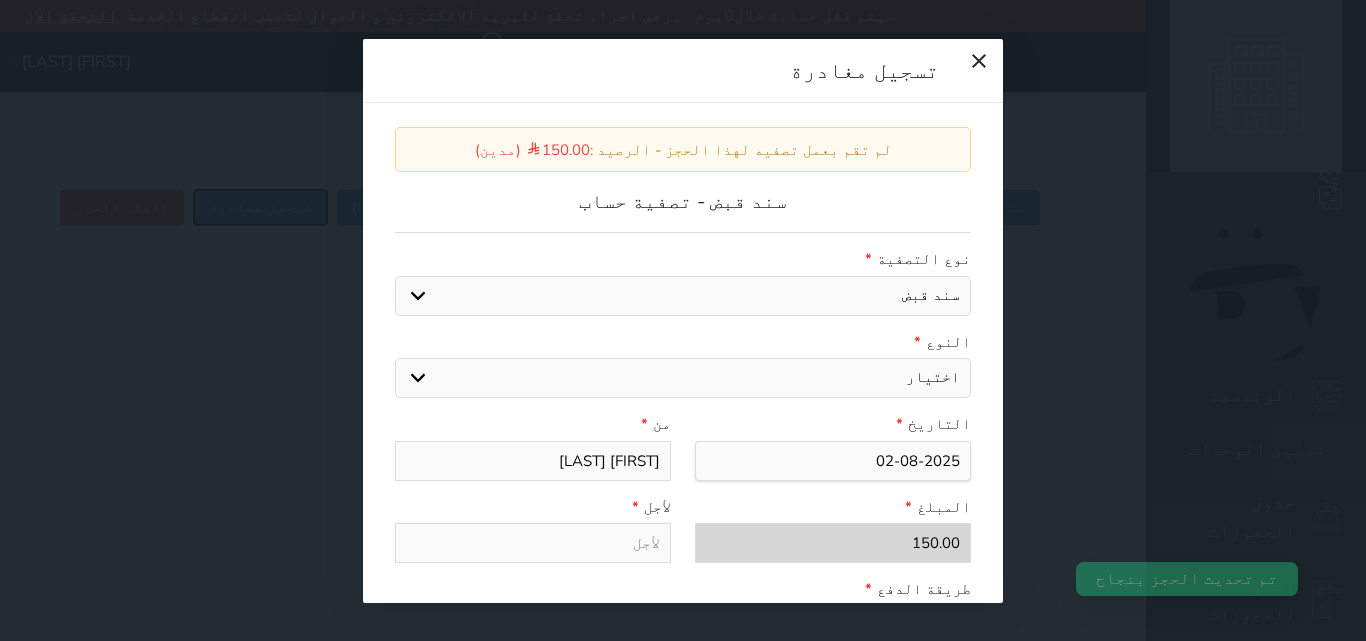 select 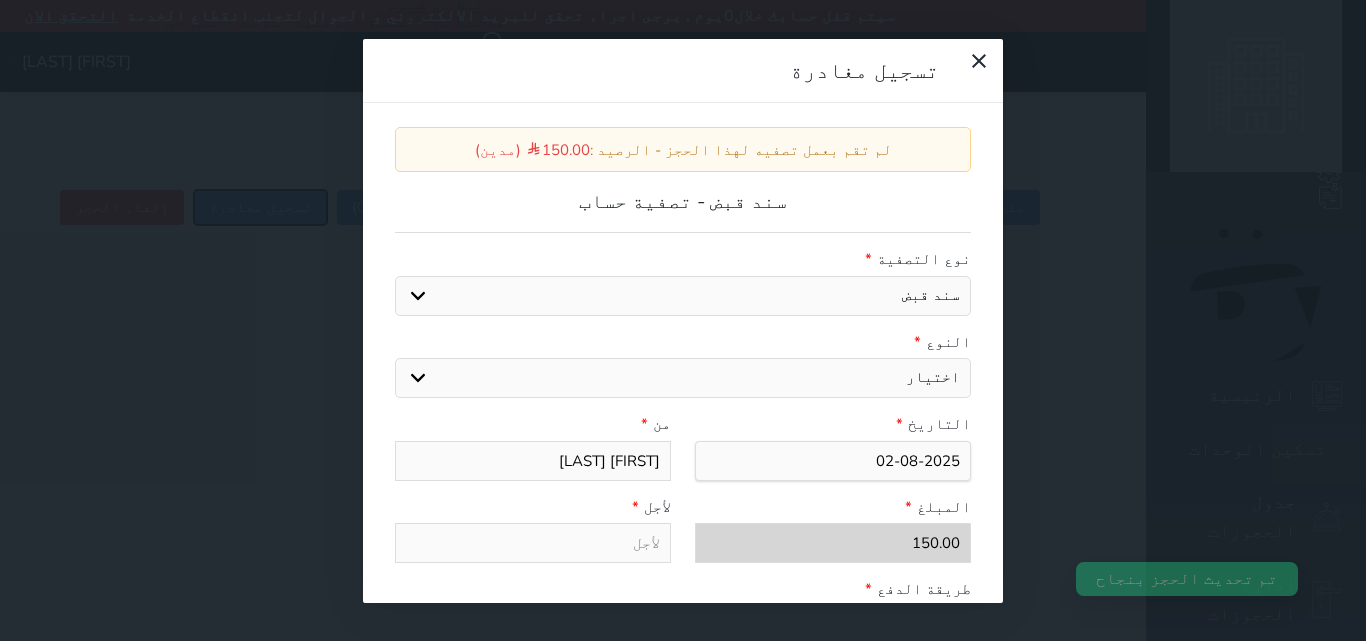 select 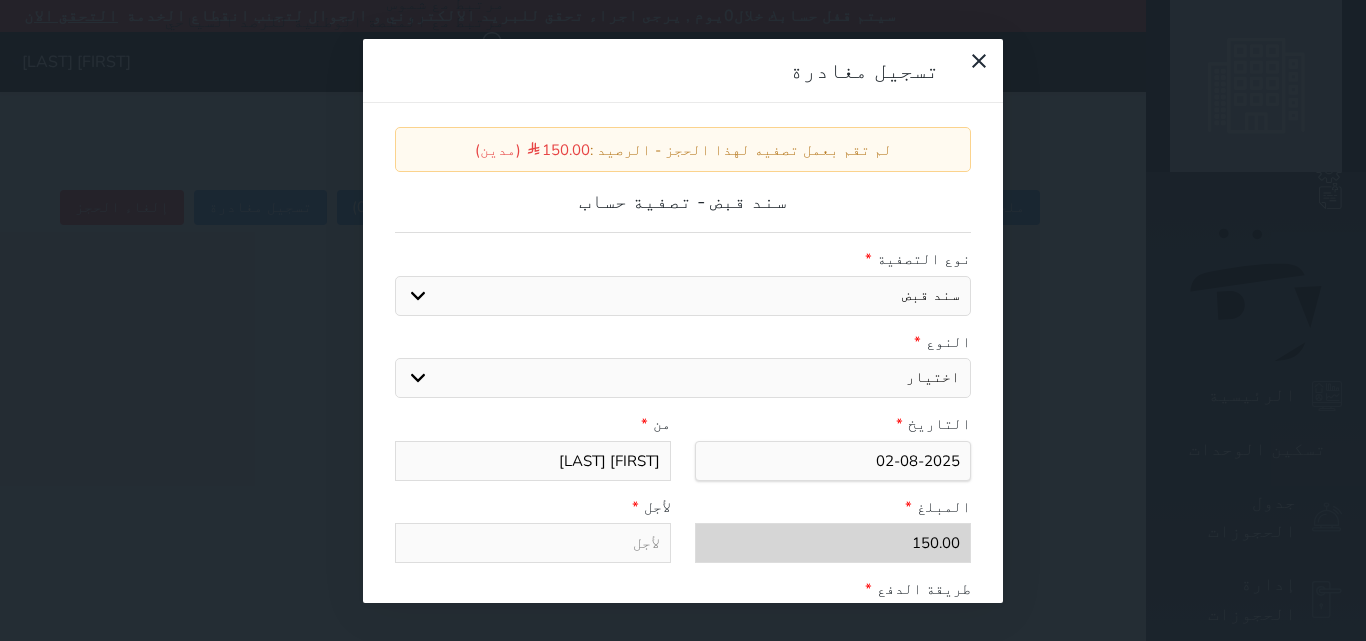 click on "اختيار   مقبوضات عامة
قيمة إيجار
فواتير
عربون
لا ينطبق
آخر
مغسلة
واي فاي - الإنترنت
مواقف السيارات
طعام
الأغذية والمشروبات
مشروبات
المشروبات الباردة
المشروبات الساخنة
الإفطار
غداء
عشاء
مخبز و كعك
حمام سباحة
الصالة الرياضية
سبا و خدمات الجمال
اختيار وإسقاط (خدمات النقل)
ميني بار
كابل - تلفزيون
سرير إضافي
تصفيف الشعر
التسوق" at bounding box center [683, 378] 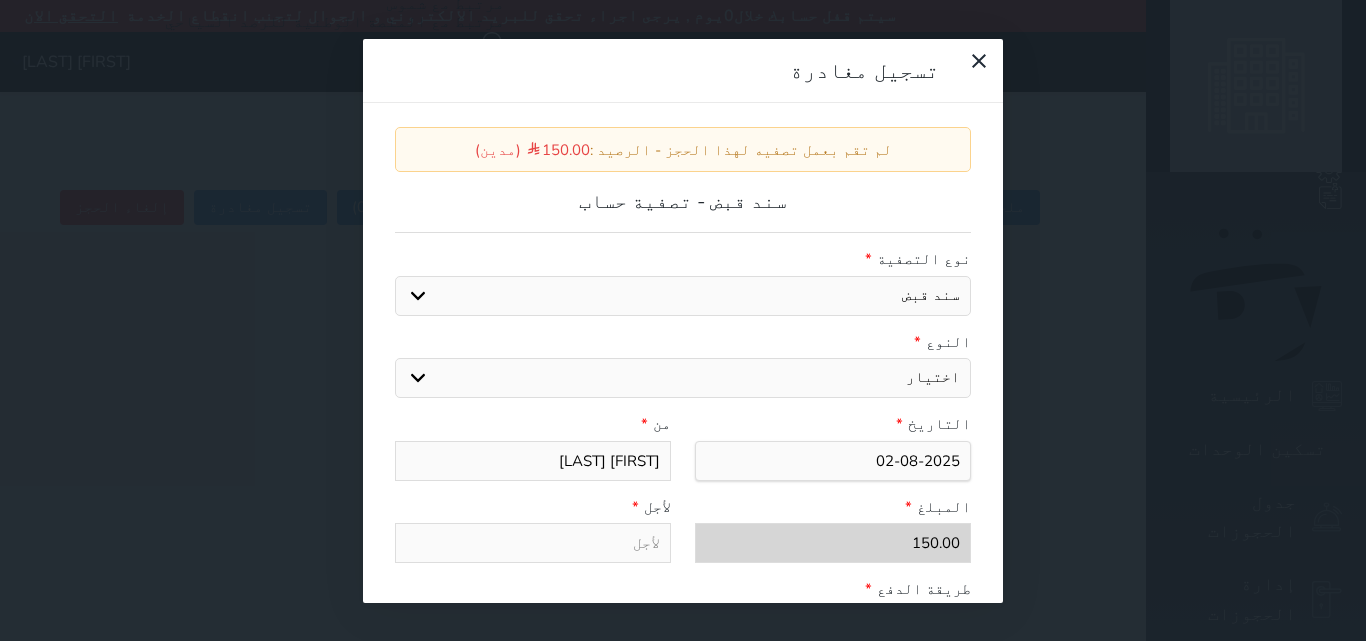 select on "1786" 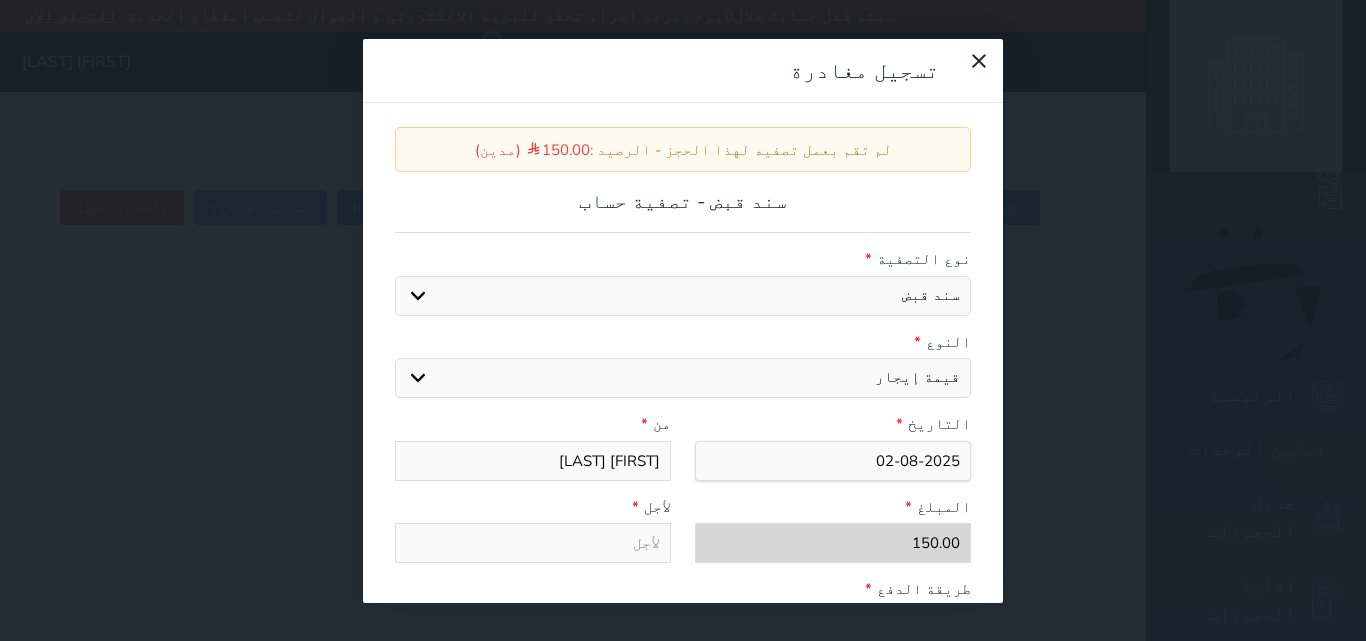 click on "اختيار   مقبوضات عامة
قيمة إيجار
فواتير
عربون
لا ينطبق
آخر
مغسلة
واي فاي - الإنترنت
مواقف السيارات
طعام
الأغذية والمشروبات
مشروبات
المشروبات الباردة
المشروبات الساخنة
الإفطار
غداء
عشاء
مخبز و كعك
حمام سباحة
الصالة الرياضية
سبا و خدمات الجمال
اختيار وإسقاط (خدمات النقل)
ميني بار
كابل - تلفزيون
سرير إضافي
تصفيف الشعر
التسوق" at bounding box center [683, 378] 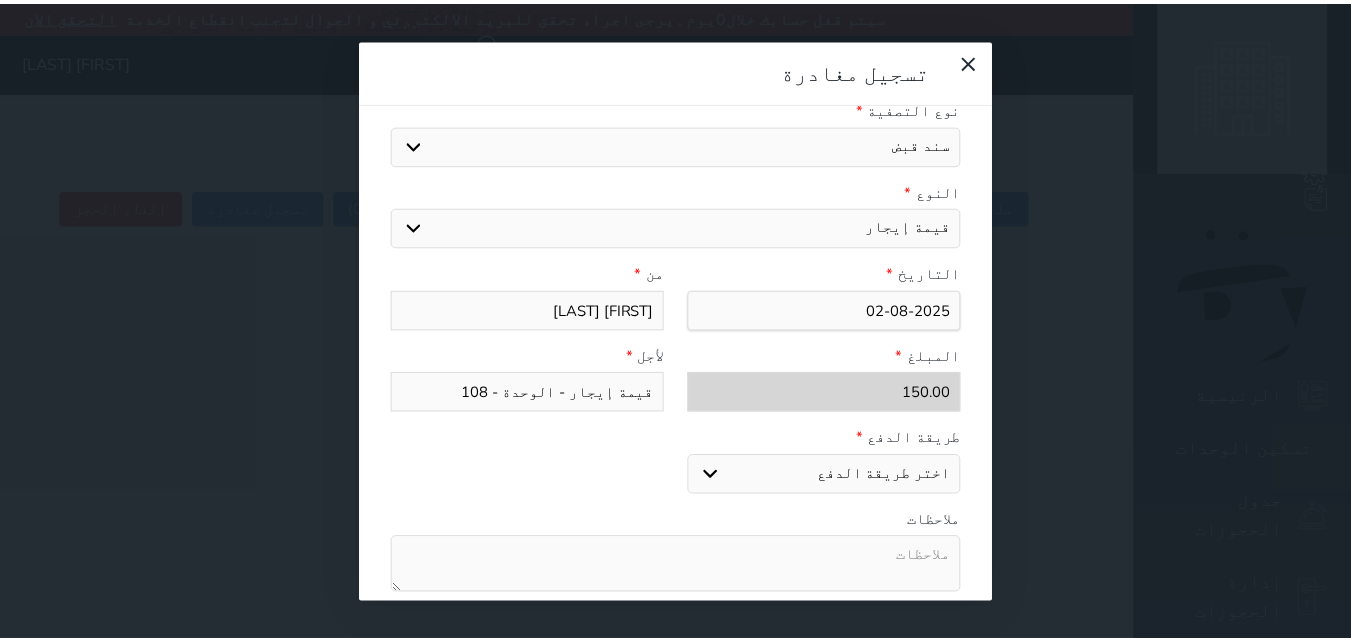 scroll, scrollTop: 309, scrollLeft: 0, axis: vertical 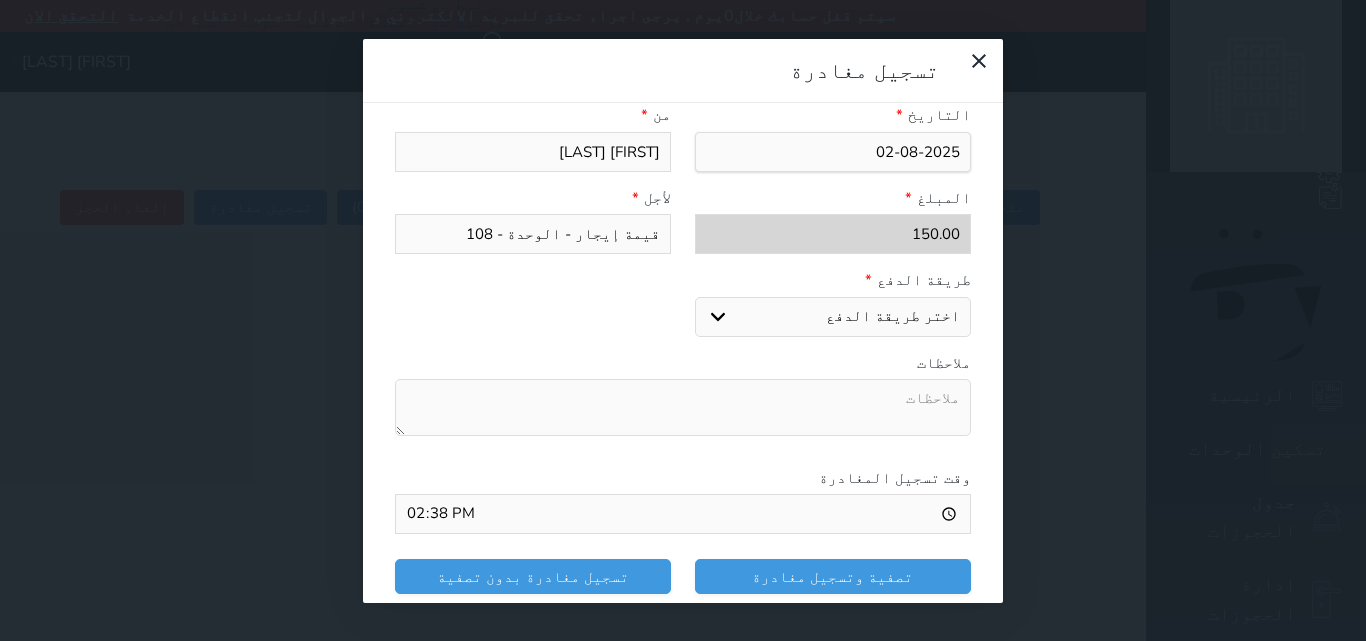 click on "اختر طريقة الدفع   دفع نقدى   تحويل بنكى   مدى   بطاقة ائتمان" at bounding box center [833, 317] 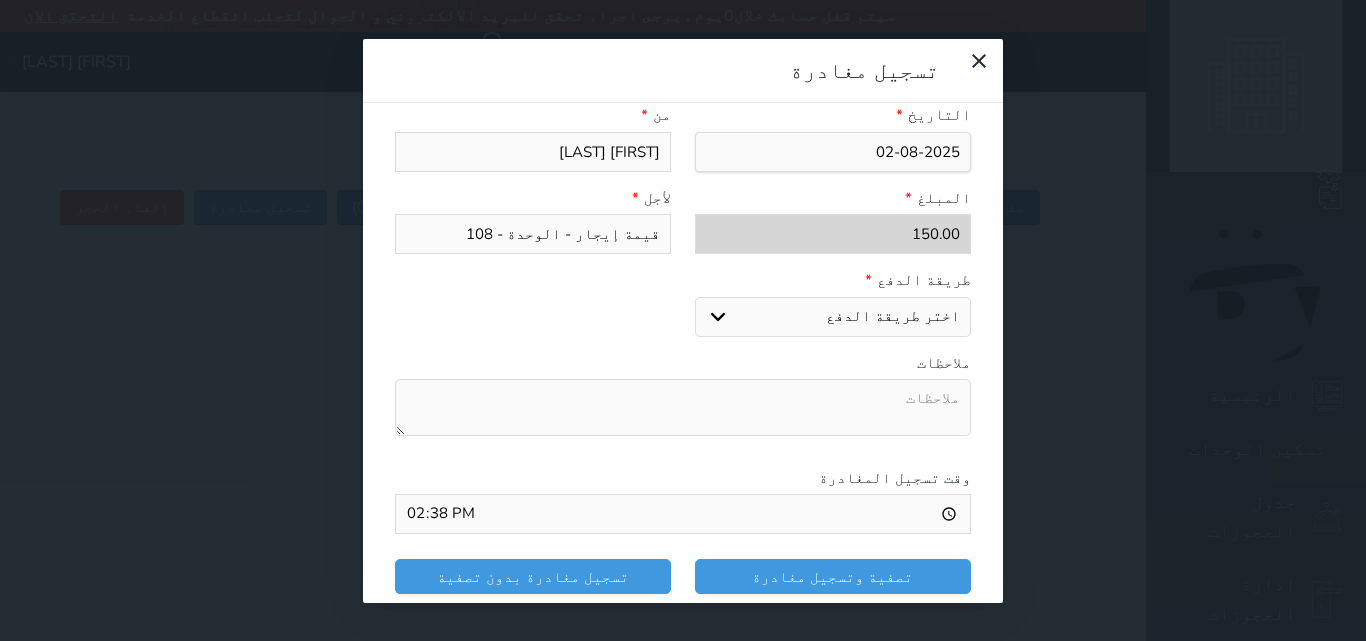 select on "mada" 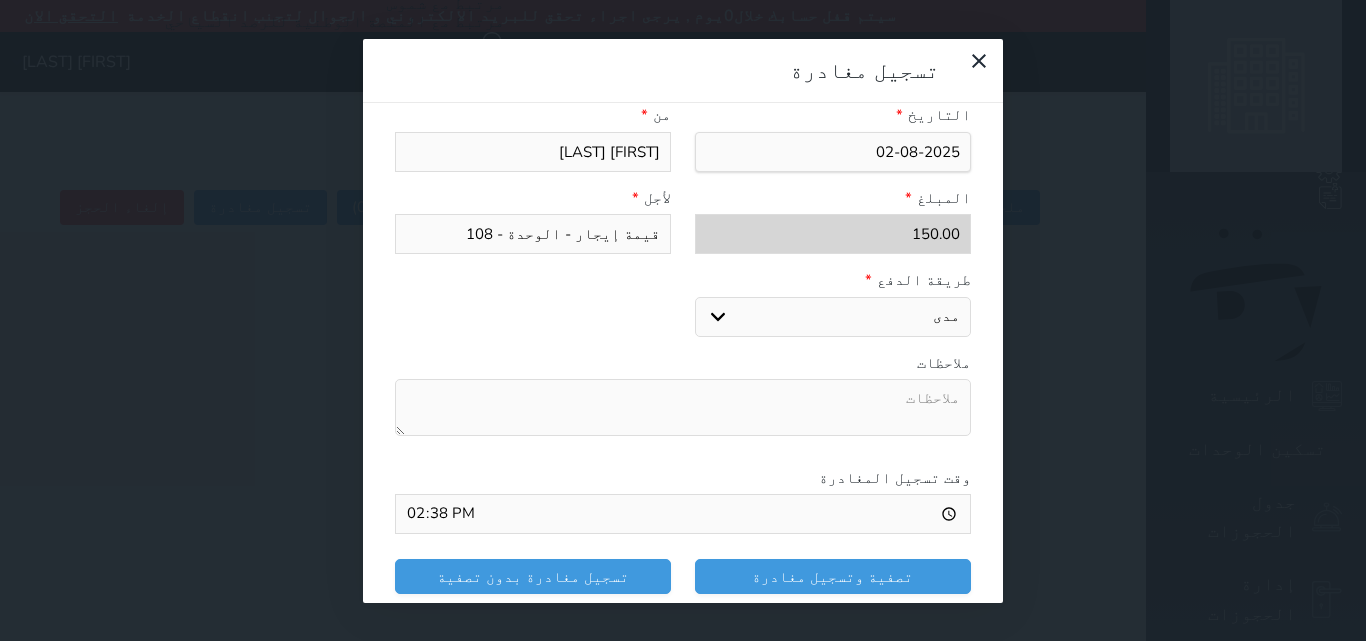 click on "اختر طريقة الدفع   دفع نقدى   تحويل بنكى   مدى   بطاقة ائتمان" at bounding box center (833, 317) 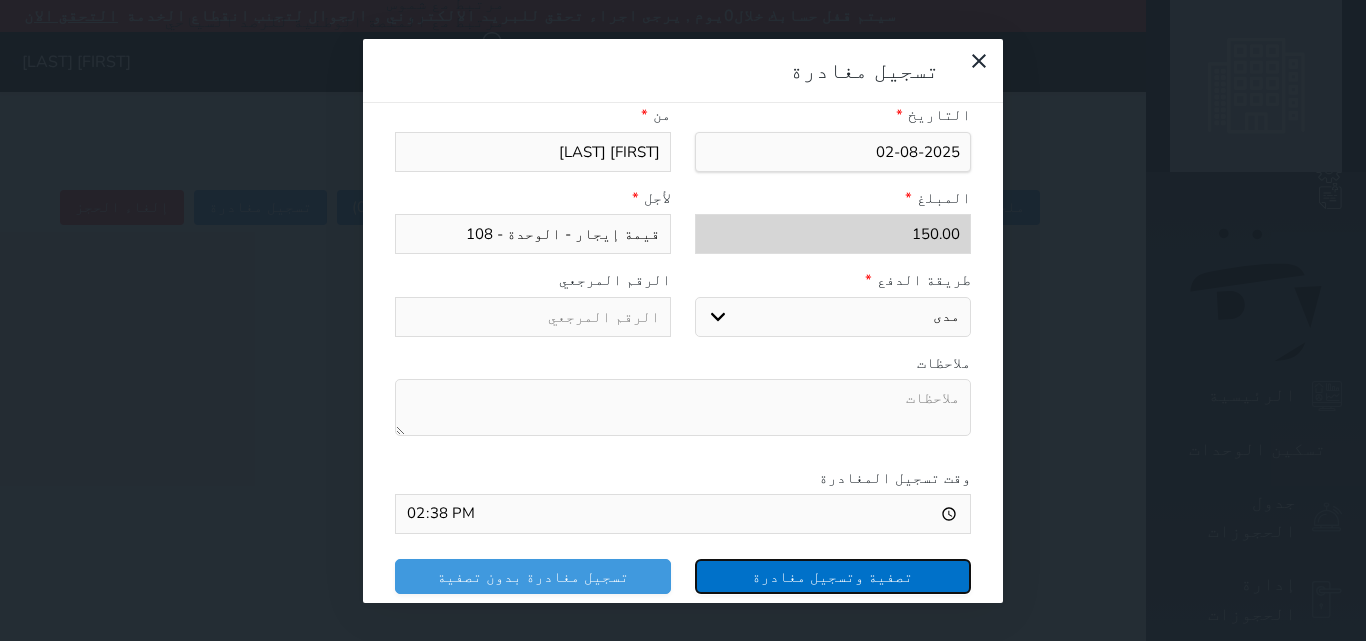 click on "تصفية وتسجيل مغادرة" at bounding box center [833, 576] 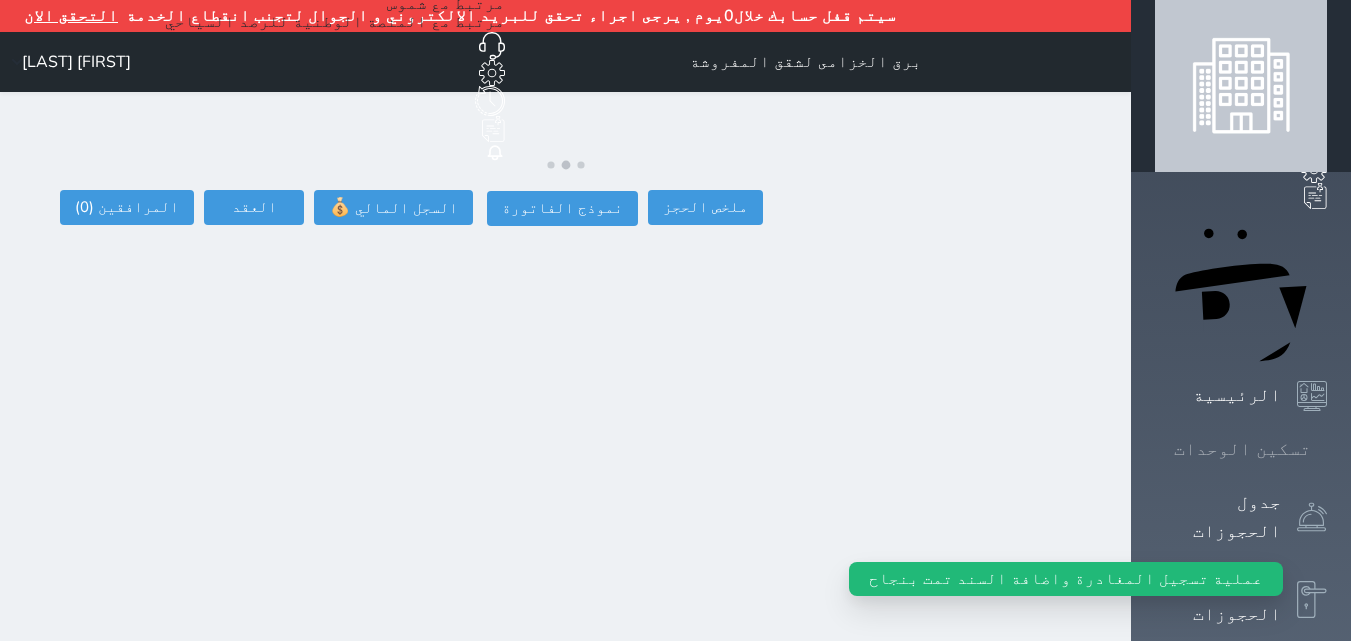 click 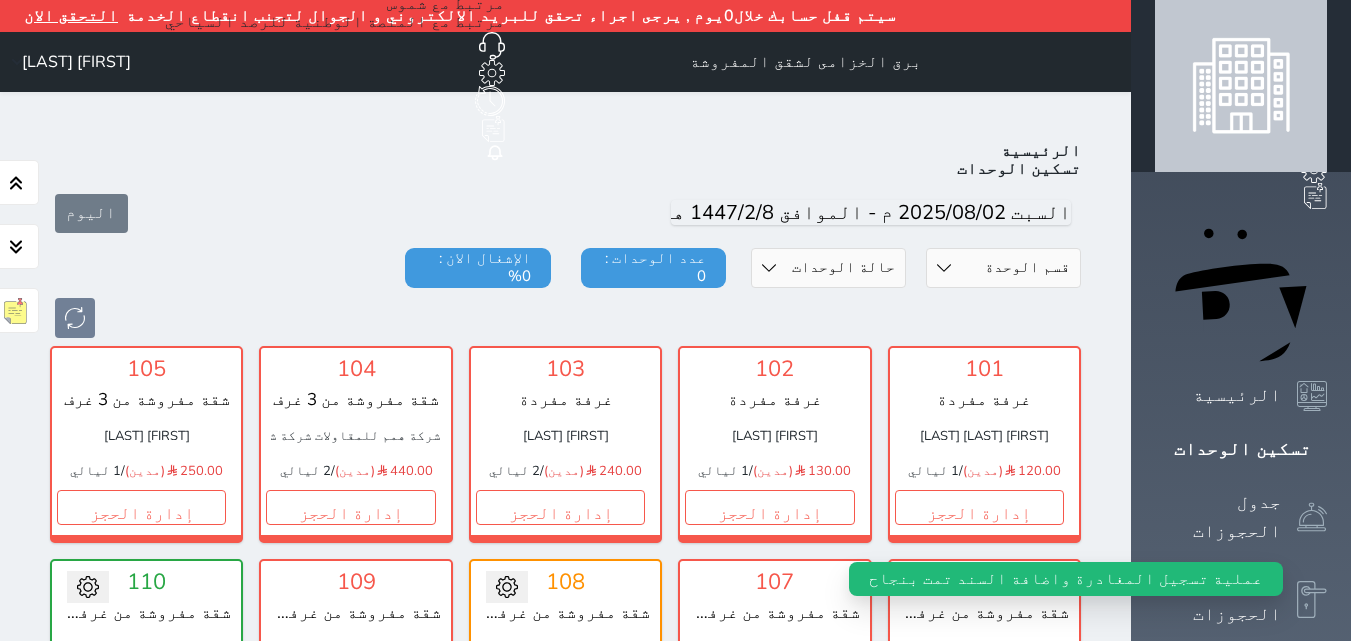 scroll, scrollTop: 110, scrollLeft: 0, axis: vertical 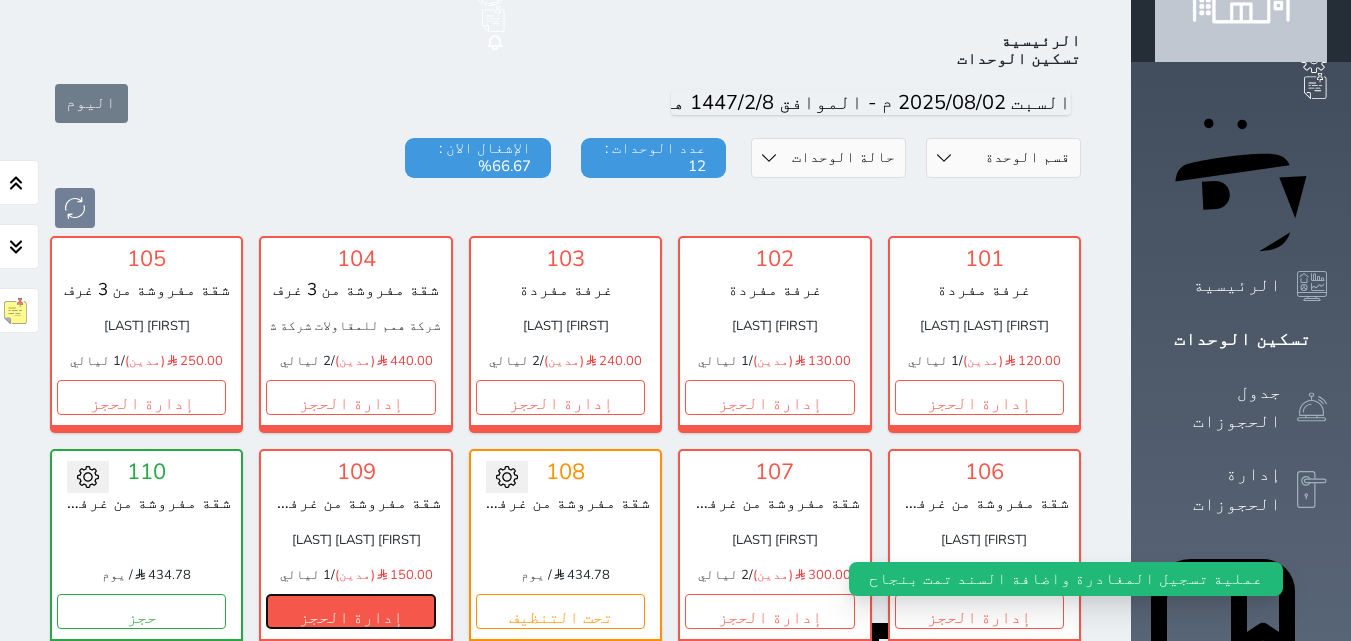 click on "إدارة الحجز" at bounding box center [350, 611] 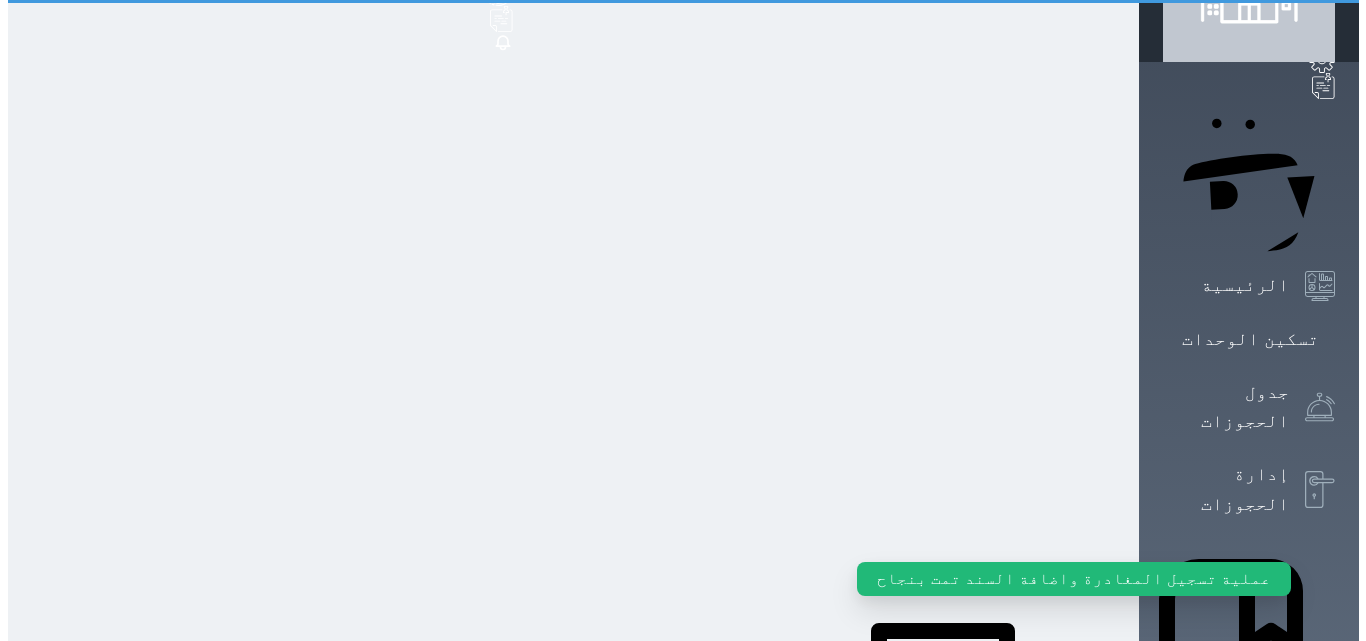 scroll, scrollTop: 0, scrollLeft: 0, axis: both 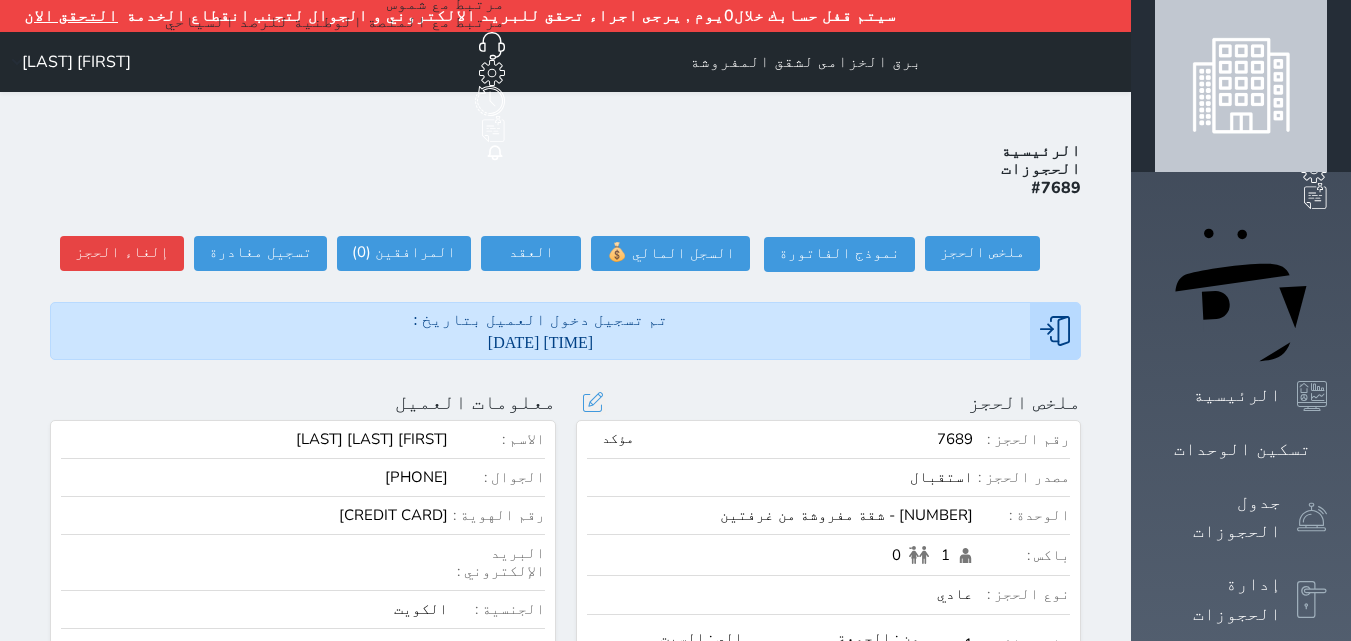 select 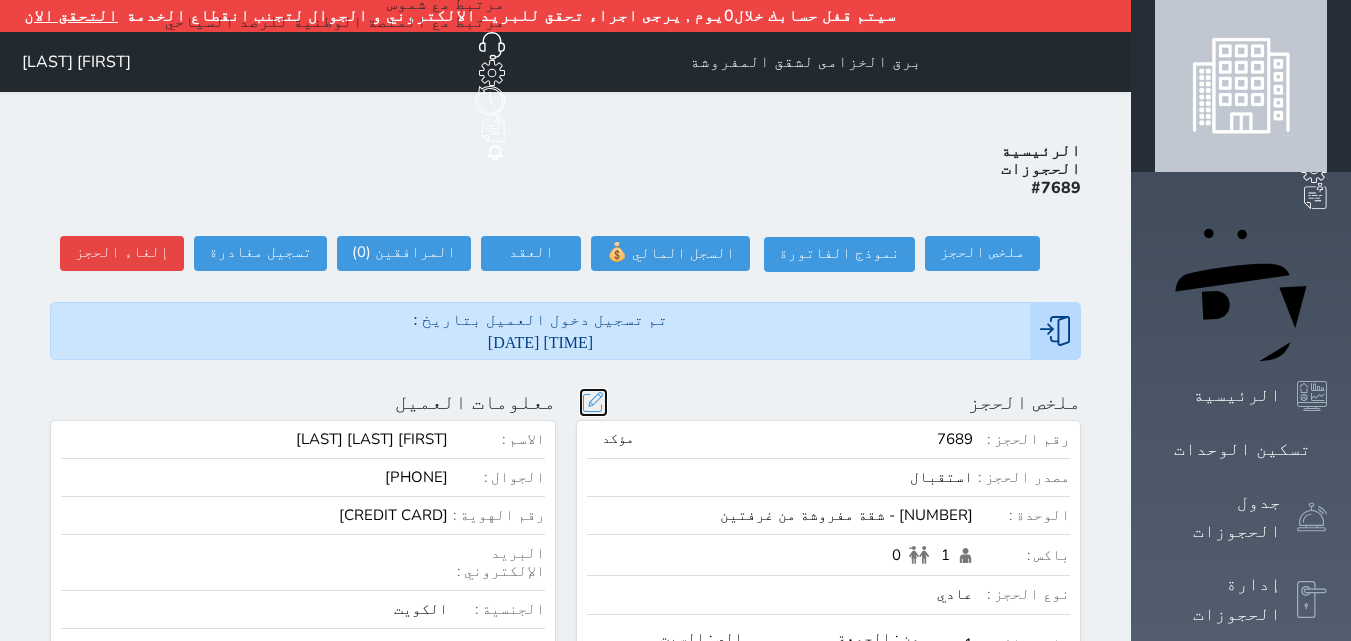 click at bounding box center [593, 402] 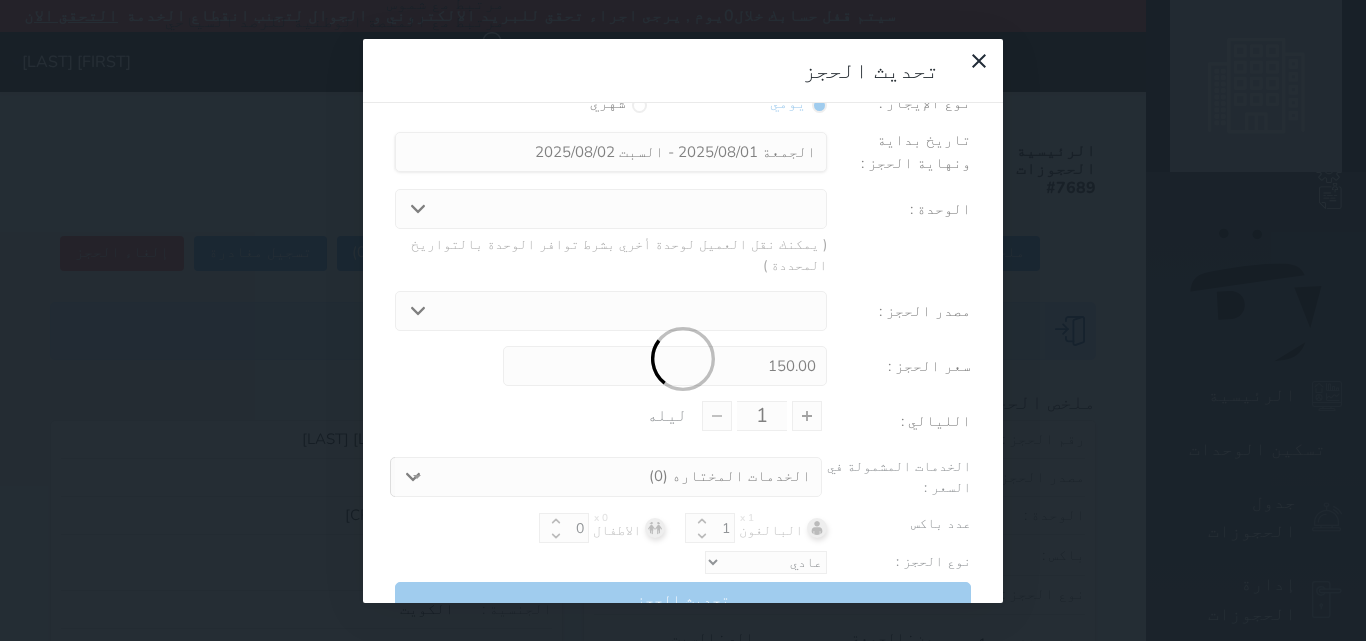 scroll, scrollTop: 45, scrollLeft: 0, axis: vertical 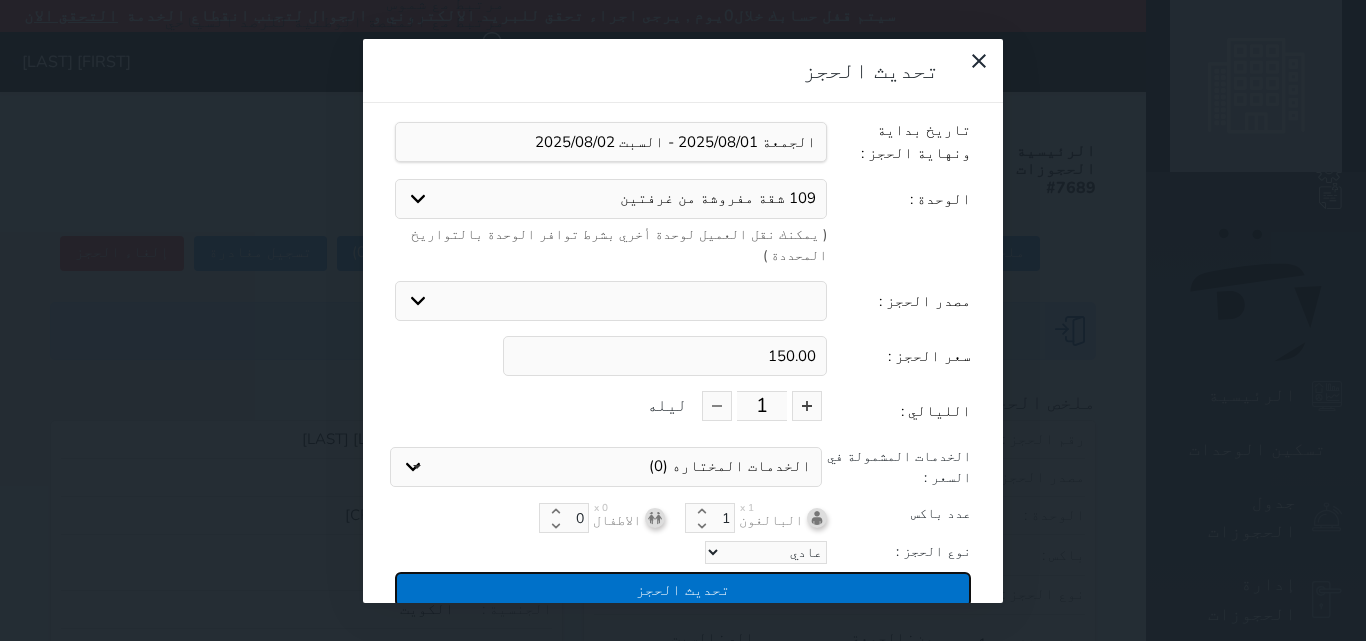 click on "تحديث الحجز" at bounding box center [683, 589] 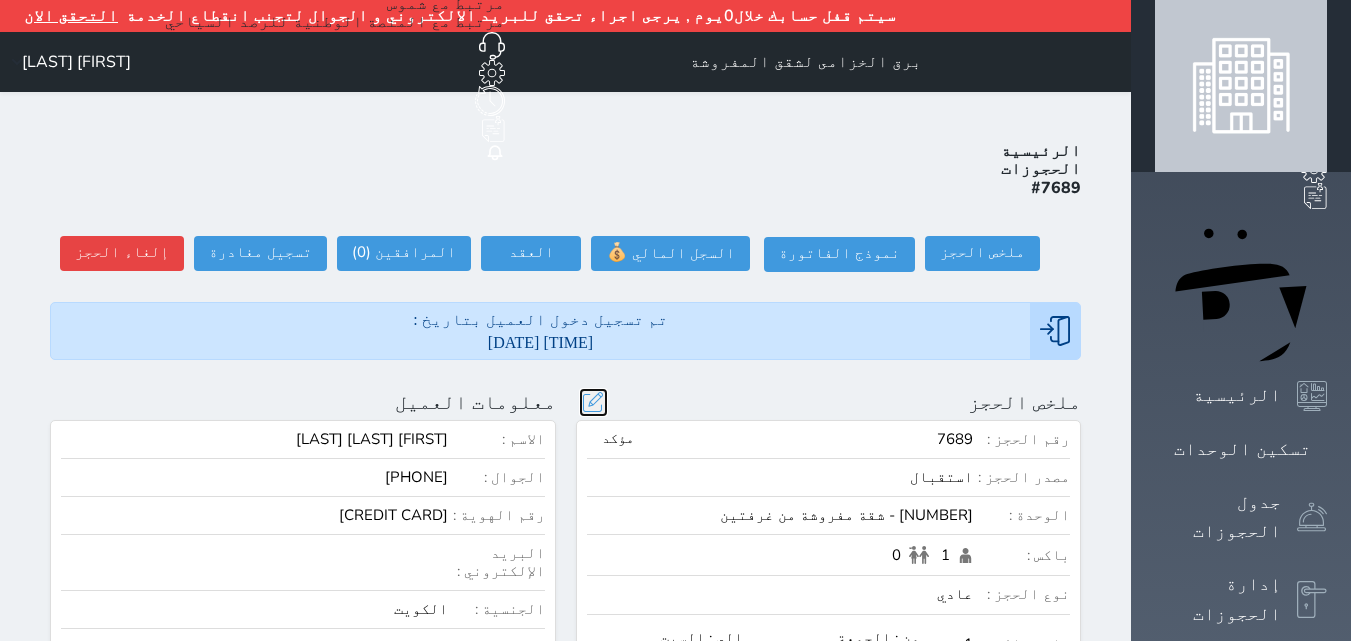 click at bounding box center (593, 402) 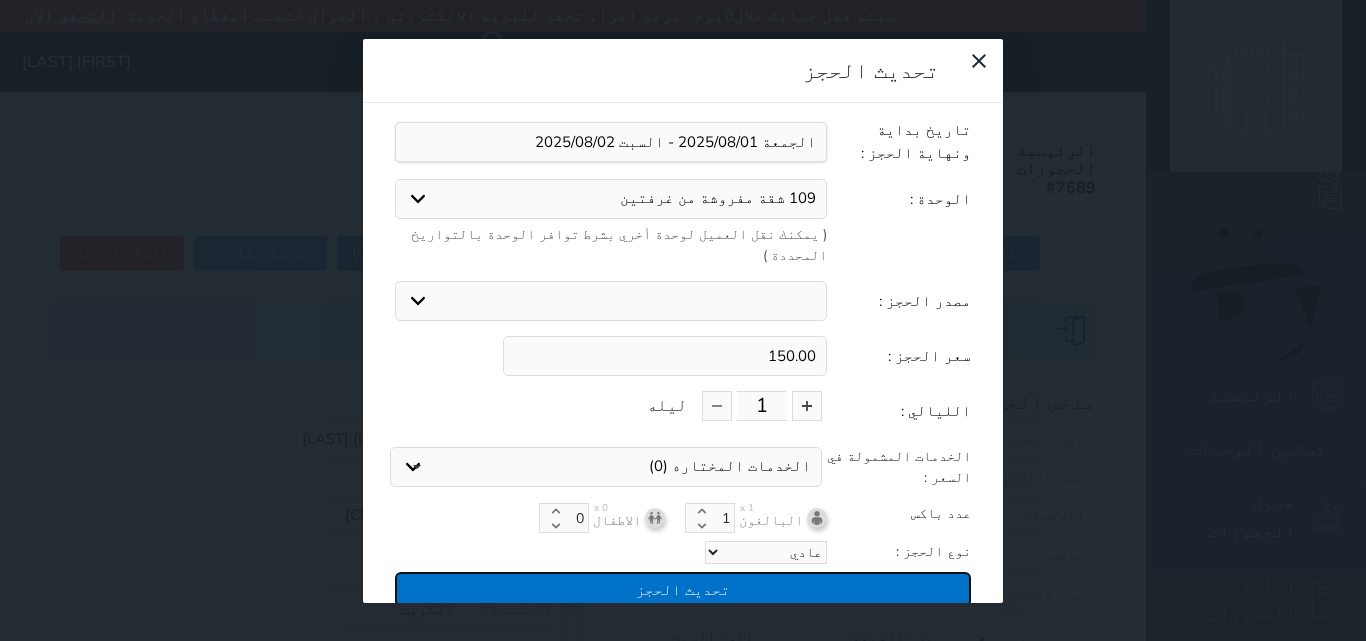 click on "تحديث الحجز" at bounding box center [683, 589] 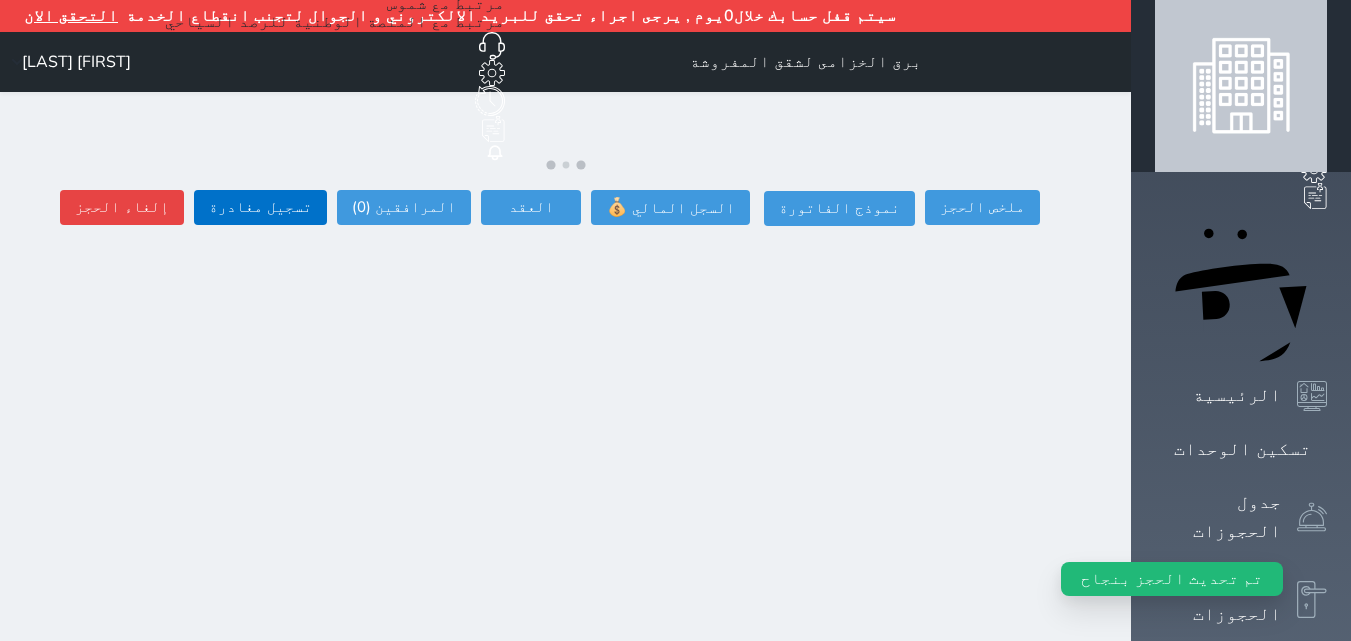 select 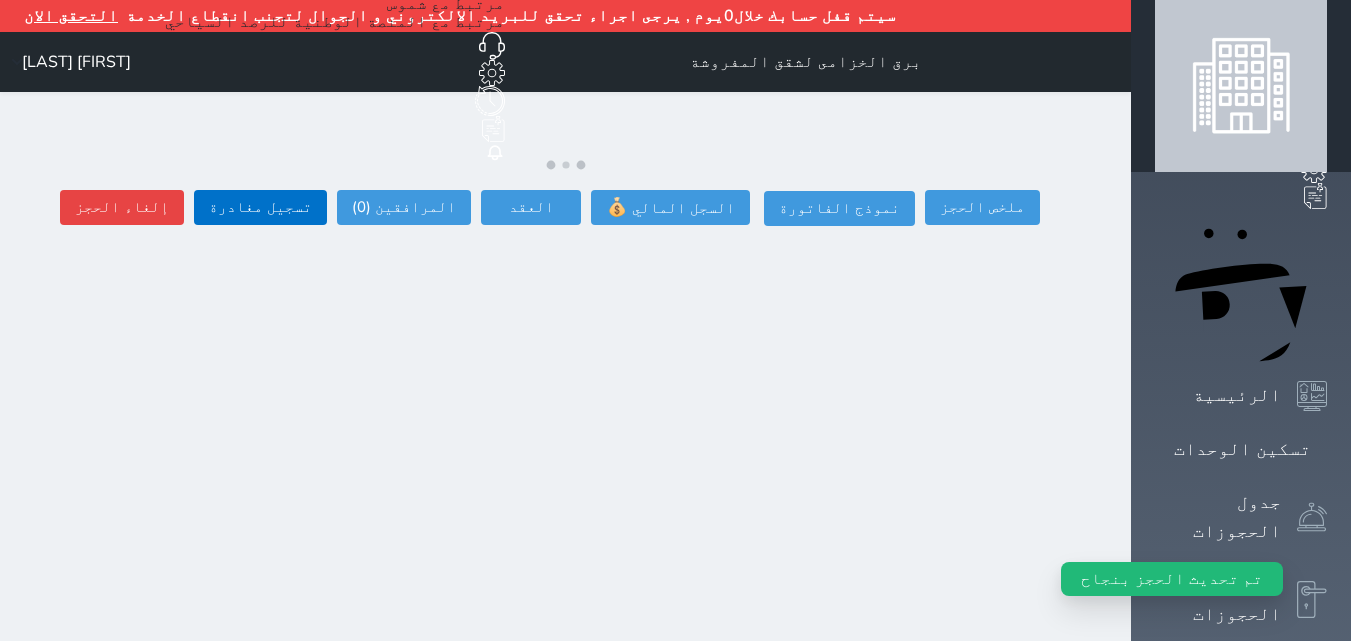 select 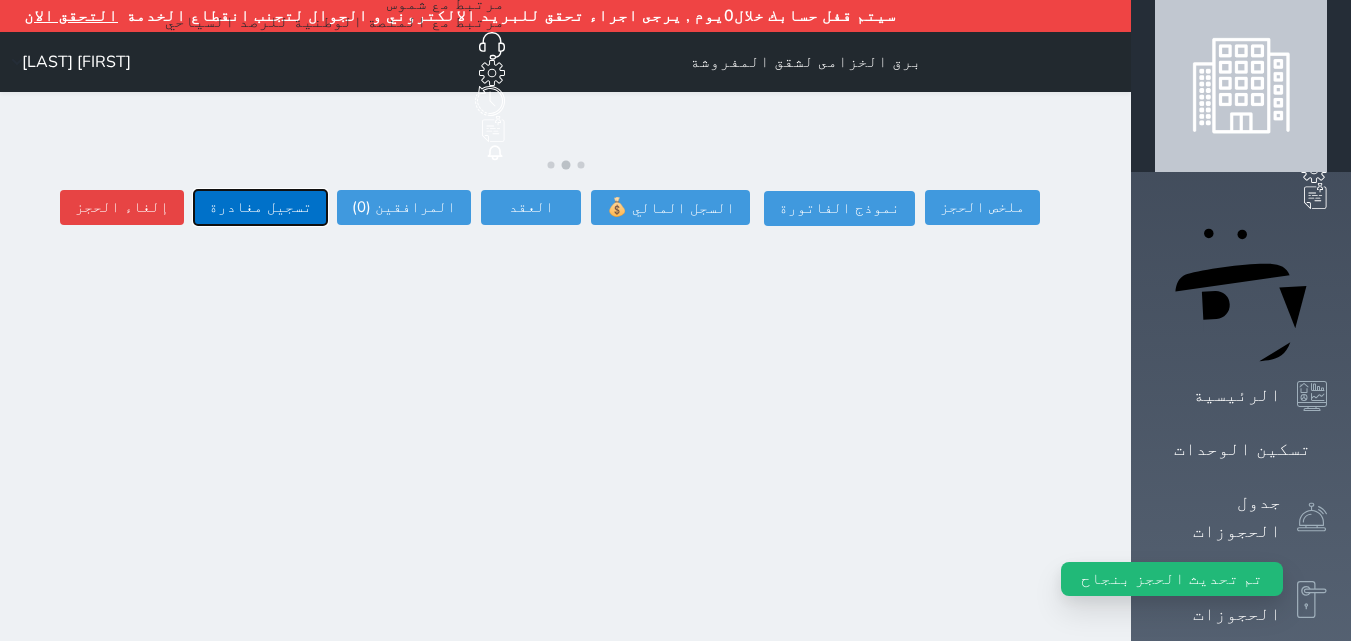 click on "تسجيل مغادرة" at bounding box center [260, 207] 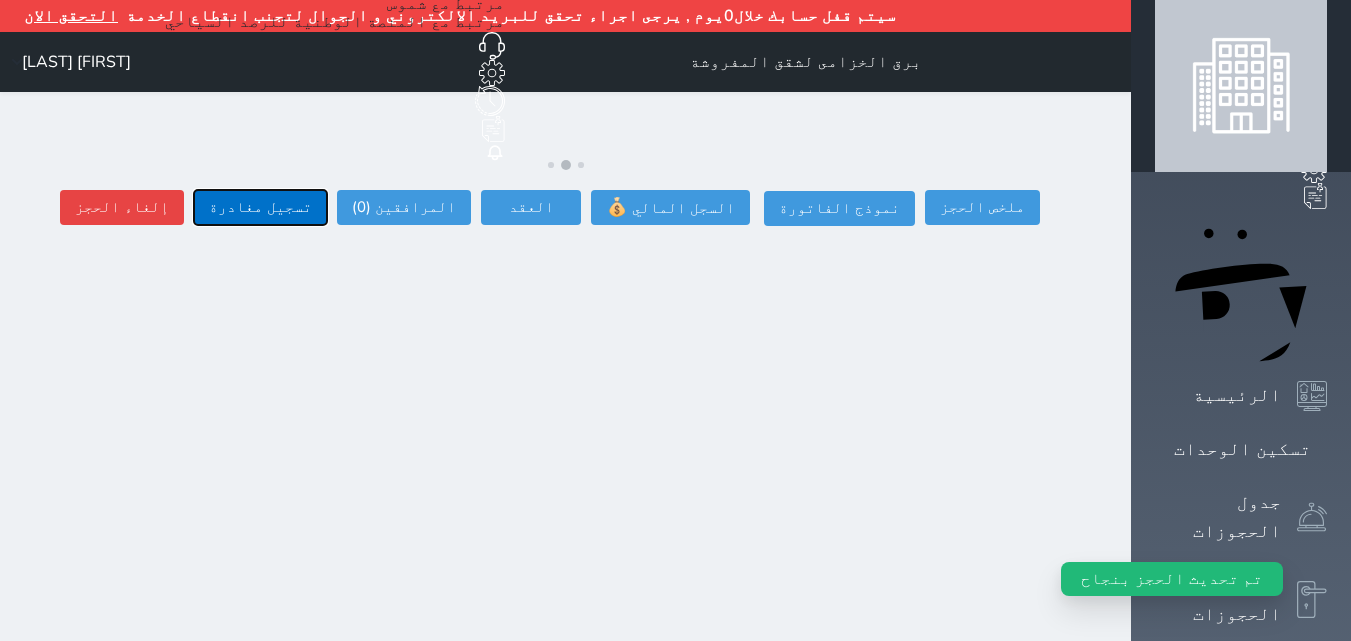 select 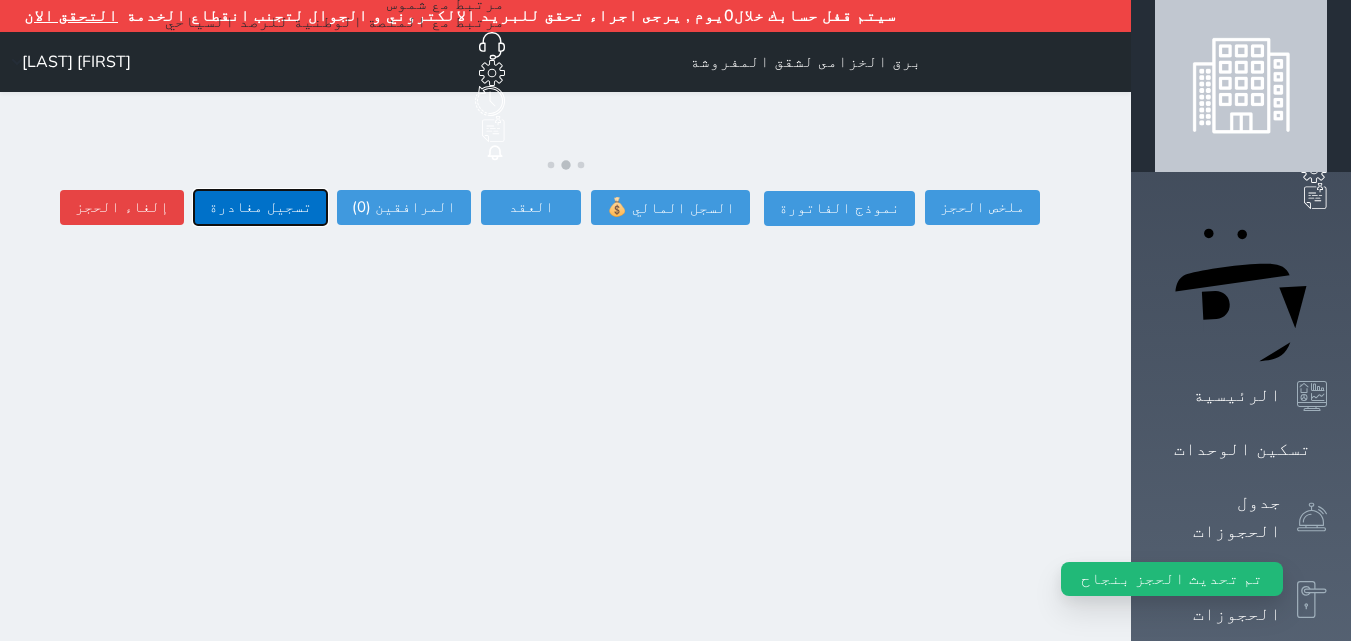 type on "[FIRST] [LAST]" 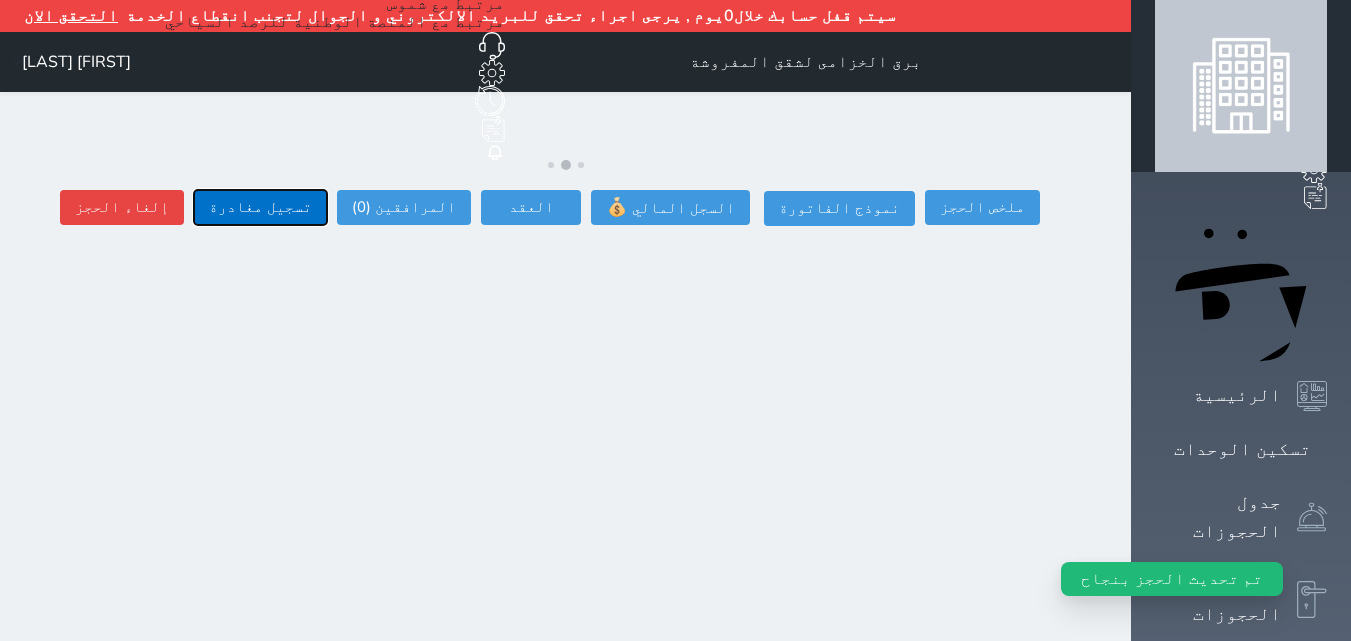 type on "150.00" 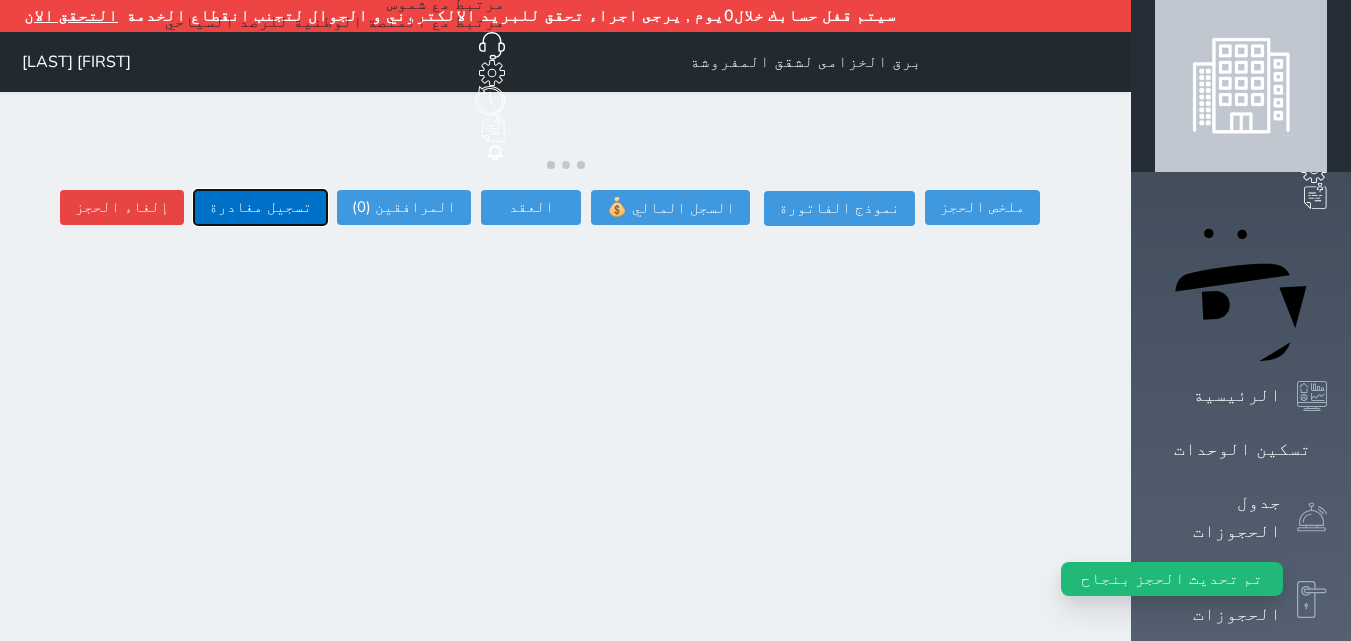 select 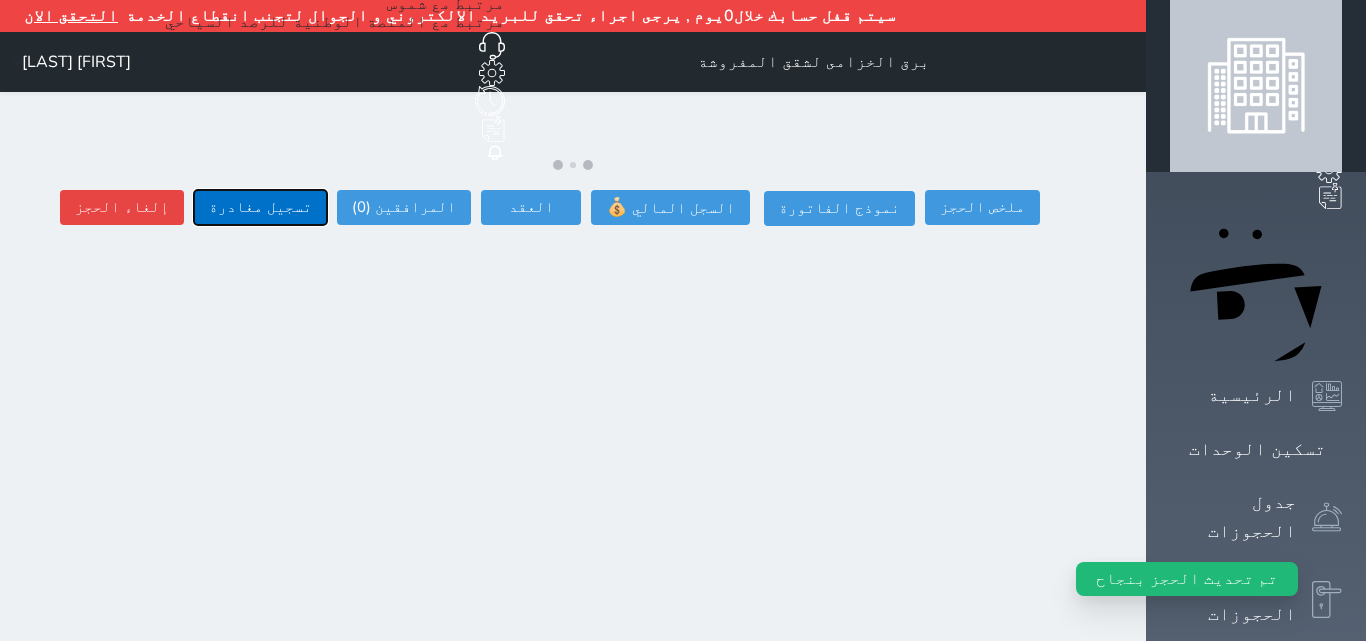 select 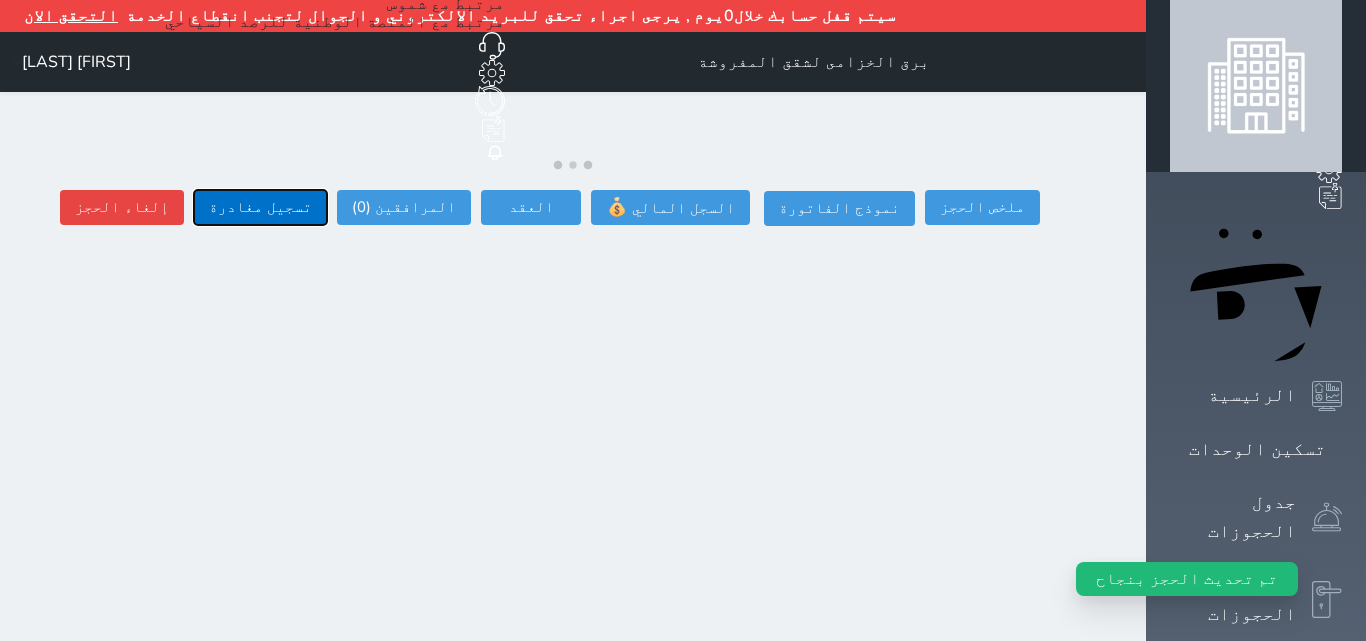 select 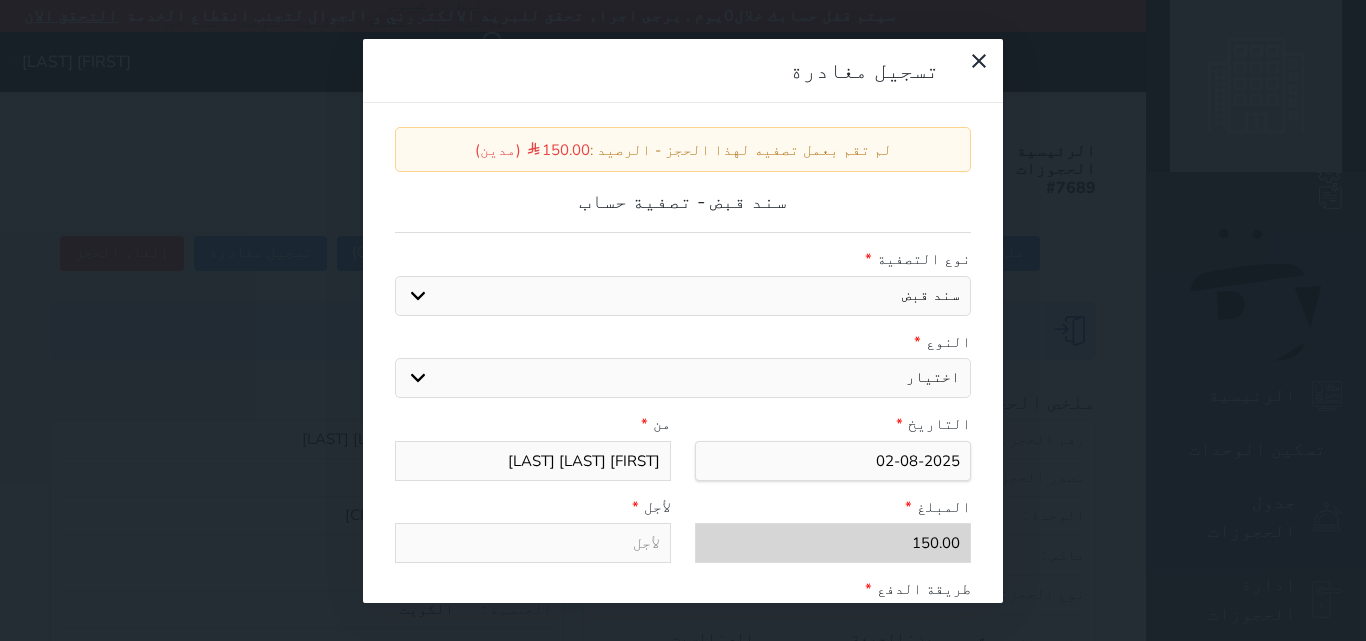 click on "اختيار   مقبوضات عامة
قيمة إيجار
فواتير
عربون
لا ينطبق
آخر
مغسلة
واي فاي - الإنترنت
مواقف السيارات
طعام
الأغذية والمشروبات
مشروبات
المشروبات الباردة
المشروبات الساخنة
الإفطار
غداء
عشاء
مخبز و كعك
حمام سباحة
الصالة الرياضية
سبا و خدمات الجمال
اختيار وإسقاط (خدمات النقل)
ميني بار
كابل - تلفزيون
سرير إضافي
تصفيف الشعر
التسوق" at bounding box center (683, 378) 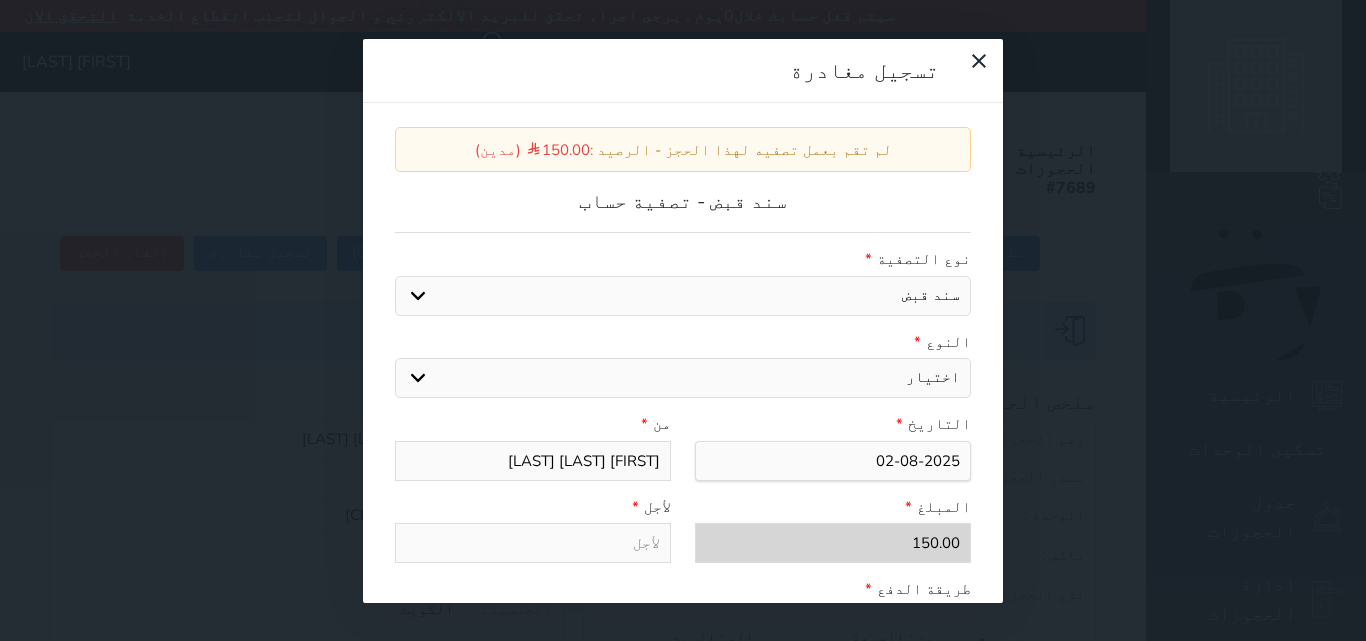 select on "1786" 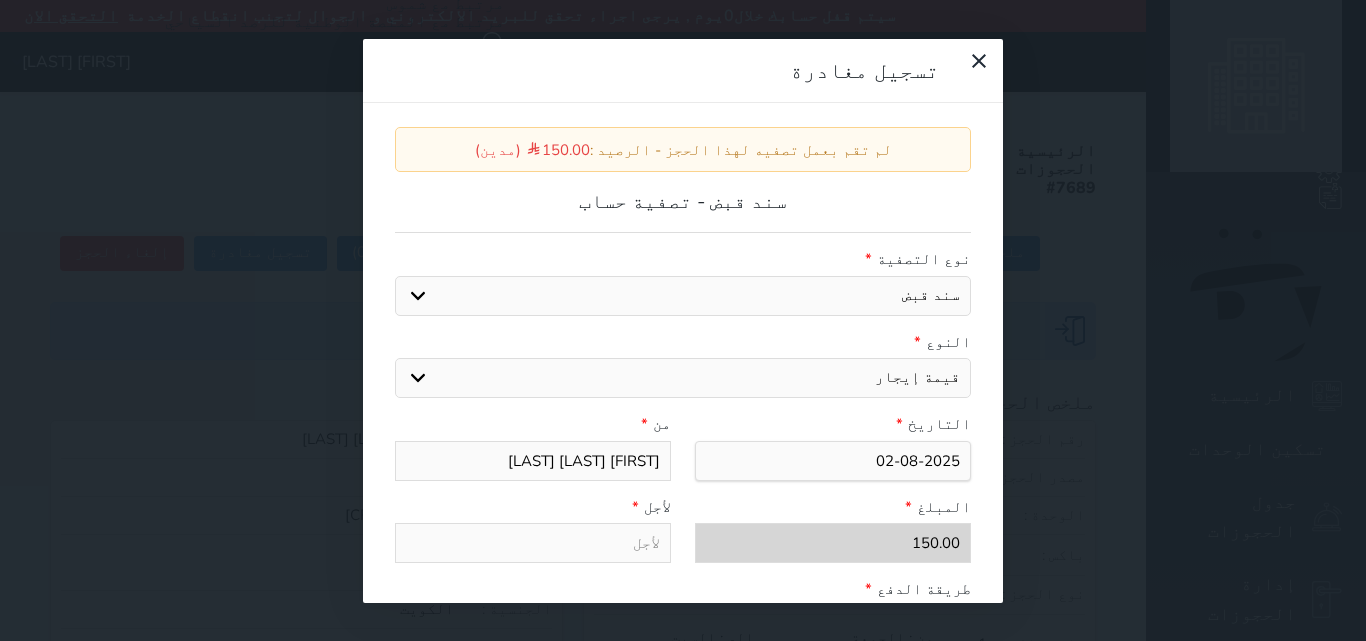 click on "اختيار   مقبوضات عامة
قيمة إيجار
فواتير
عربون
لا ينطبق
آخر
مغسلة
واي فاي - الإنترنت
مواقف السيارات
طعام
الأغذية والمشروبات
مشروبات
المشروبات الباردة
المشروبات الساخنة
الإفطار
غداء
عشاء
مخبز و كعك
حمام سباحة
الصالة الرياضية
سبا و خدمات الجمال
اختيار وإسقاط (خدمات النقل)
ميني بار
كابل - تلفزيون
سرير إضافي
تصفيف الشعر
التسوق" at bounding box center (683, 378) 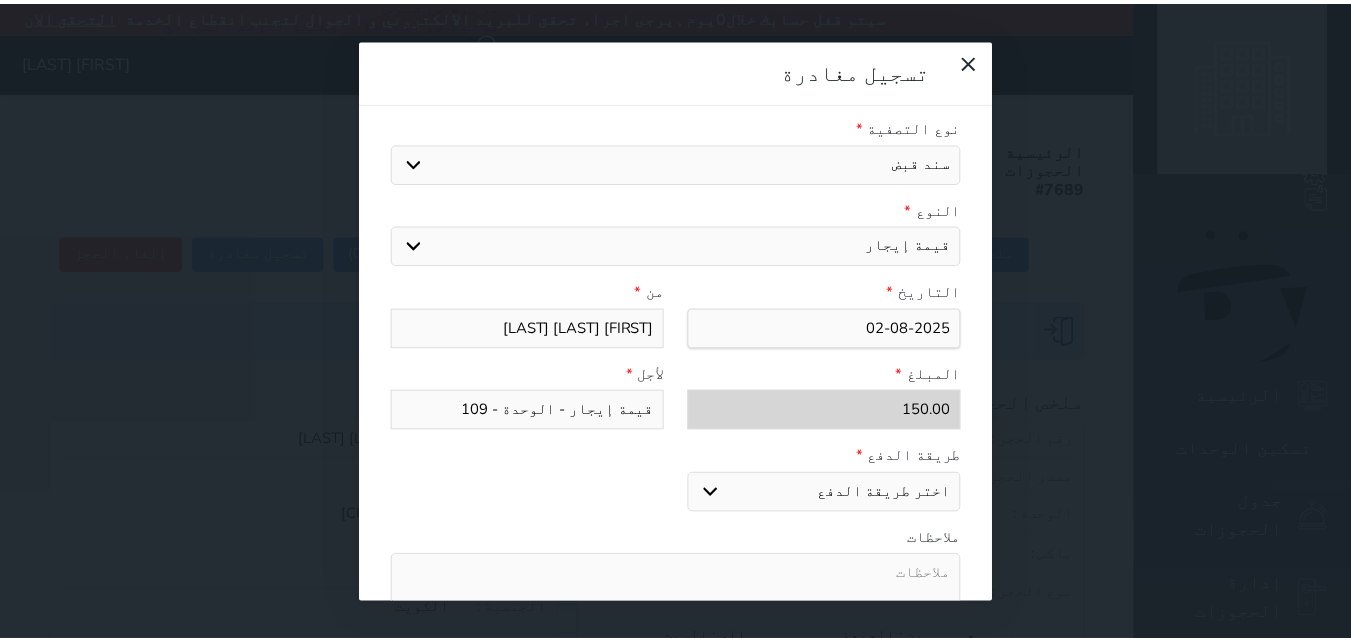 scroll, scrollTop: 309, scrollLeft: 0, axis: vertical 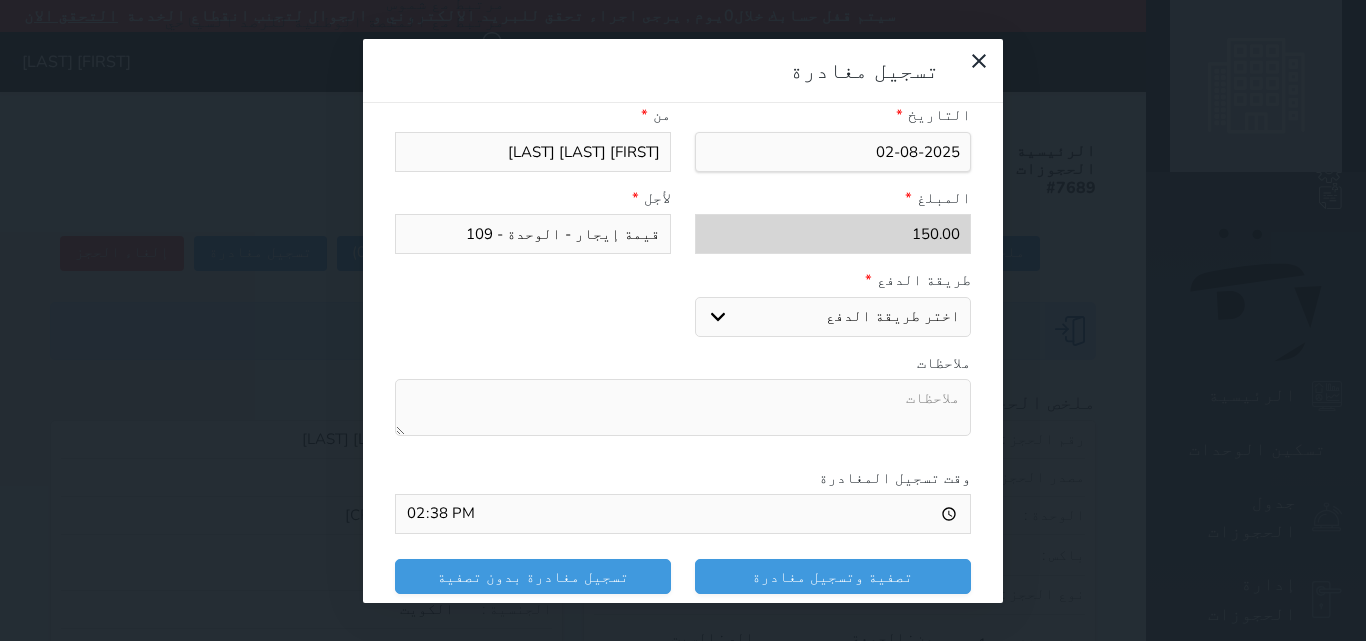 click on "اختر طريقة الدفع   دفع نقدى   تحويل بنكى   مدى   بطاقة ائتمان" at bounding box center [833, 317] 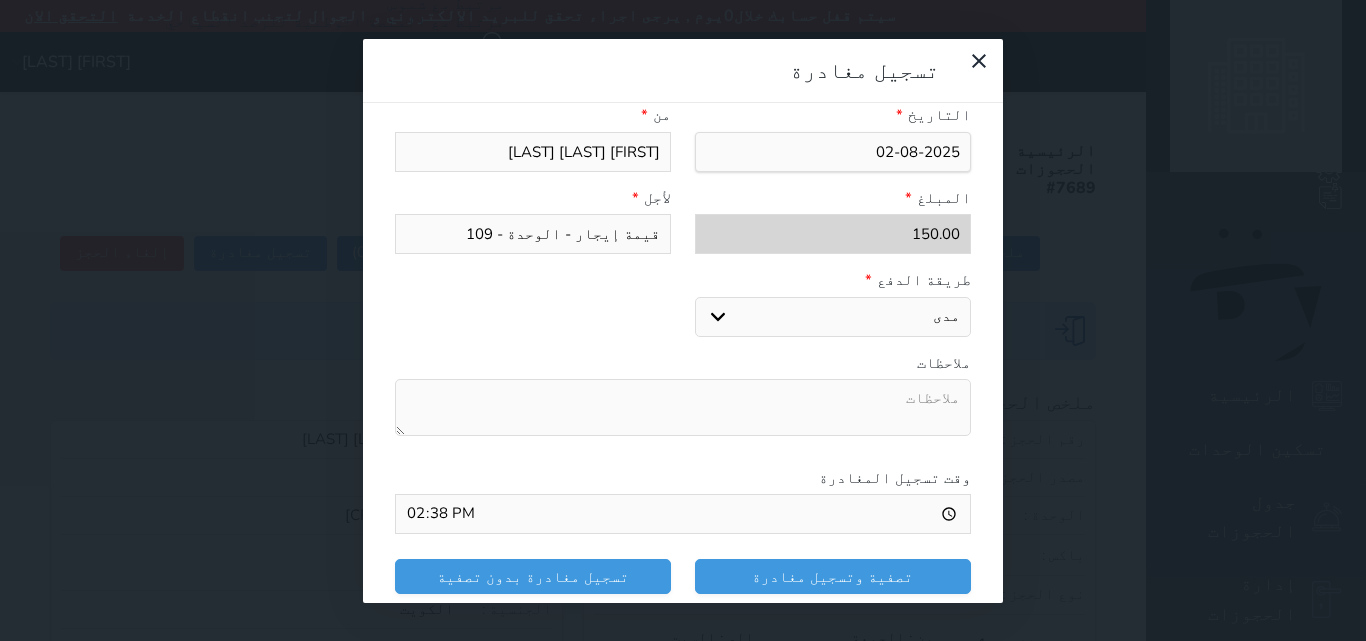 click on "اختر طريقة الدفع   دفع نقدى   تحويل بنكى   مدى   بطاقة ائتمان" at bounding box center [833, 317] 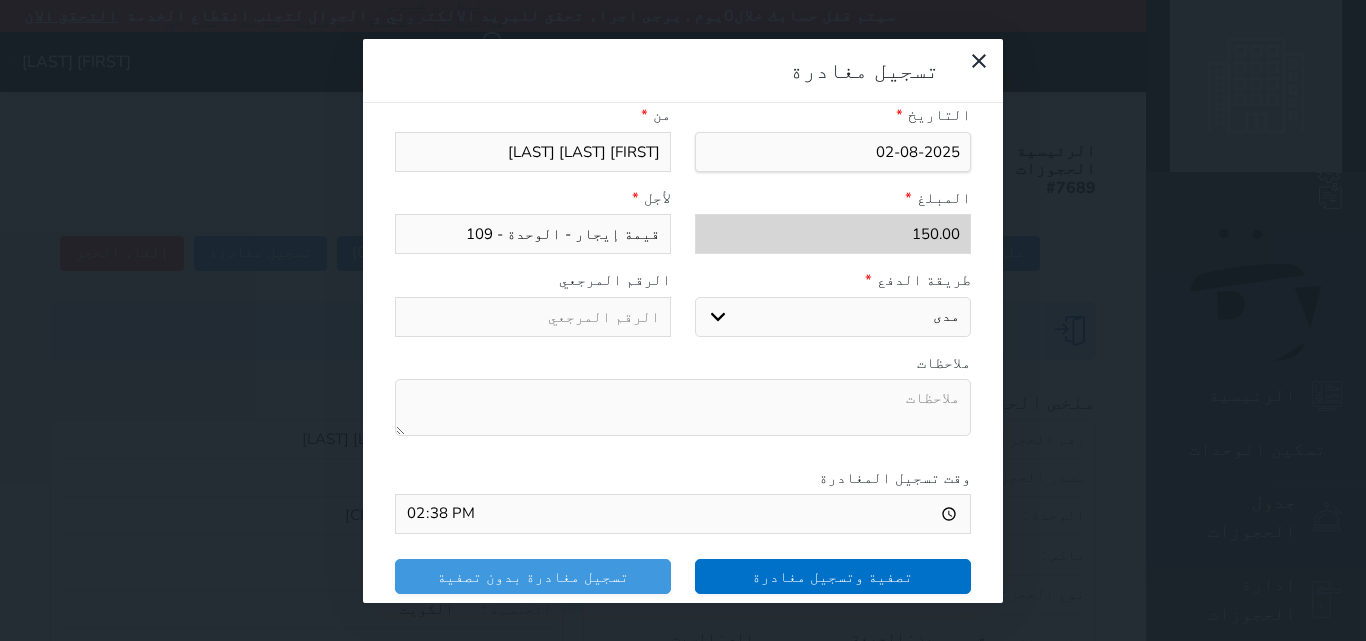 drag, startPoint x: 728, startPoint y: 507, endPoint x: 735, endPoint y: 526, distance: 20.248457 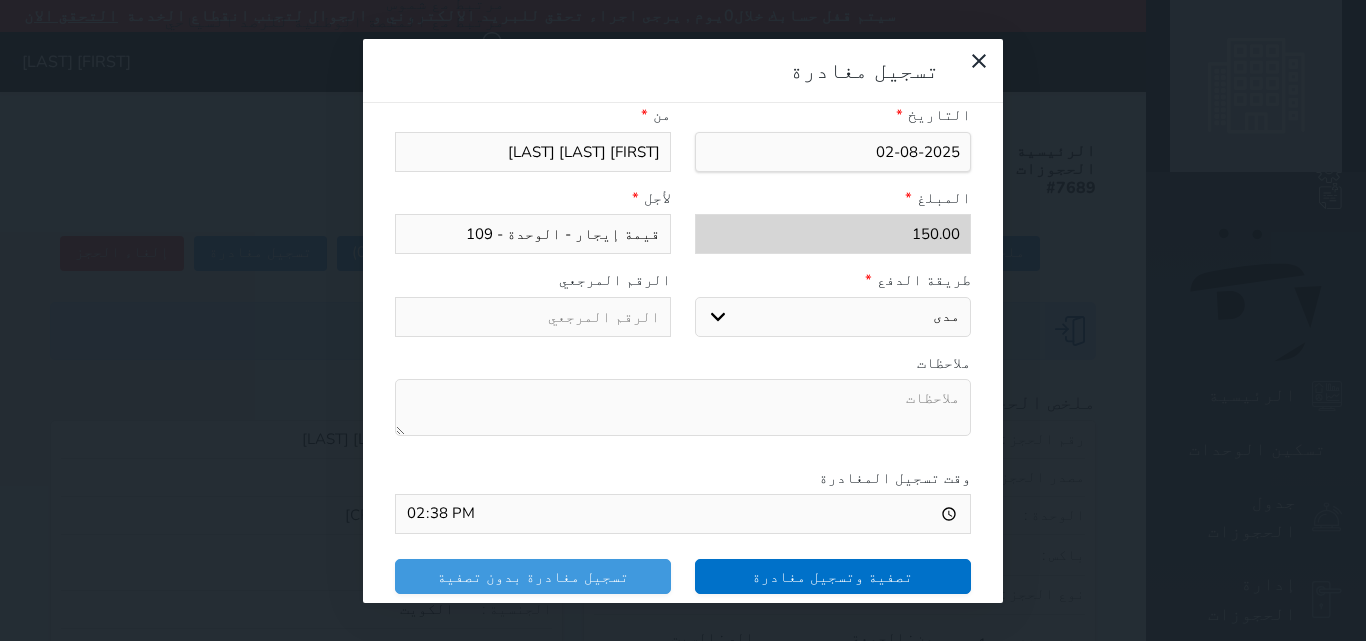 click on "لم تقم بعمل تصفيه لهذا الحجز - الرصيد :
150.00     (مدين)   سند قبض - تصفية حساب   نوع التصفية *    سند قبض    كمبيالة     النوع *    اختيار   مقبوضات عامة
قيمة إيجار
فواتير
عربون
لا ينطبق
آخر
مغسلة
واي فاي - الإنترنت
مواقف السيارات
طعام
الأغذية والمشروبات
مشروبات
المشروبات الباردة
المشروبات الساخنة
الإفطار
غداء
عشاء
مخبز و كعك
حمام سباحة
الصالة الرياضية
سبا و خدمات الجمال
التاريخ *     *" at bounding box center [683, 211] 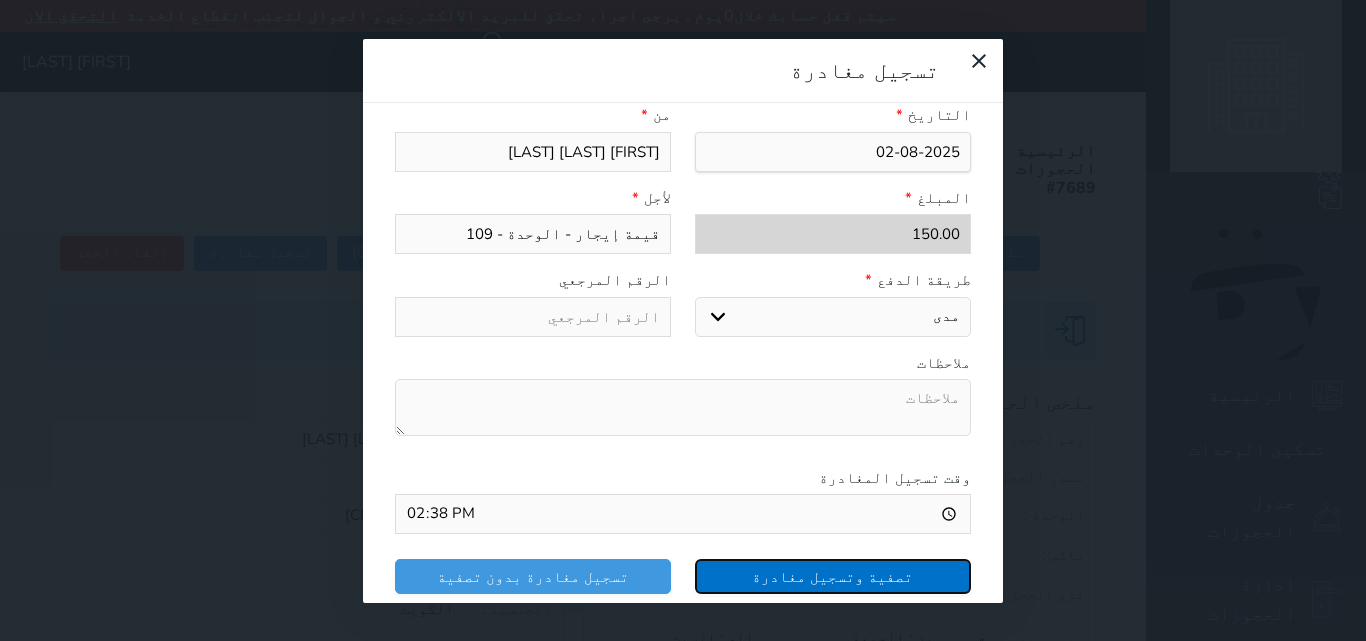 click on "تصفية وتسجيل مغادرة" at bounding box center (833, 576) 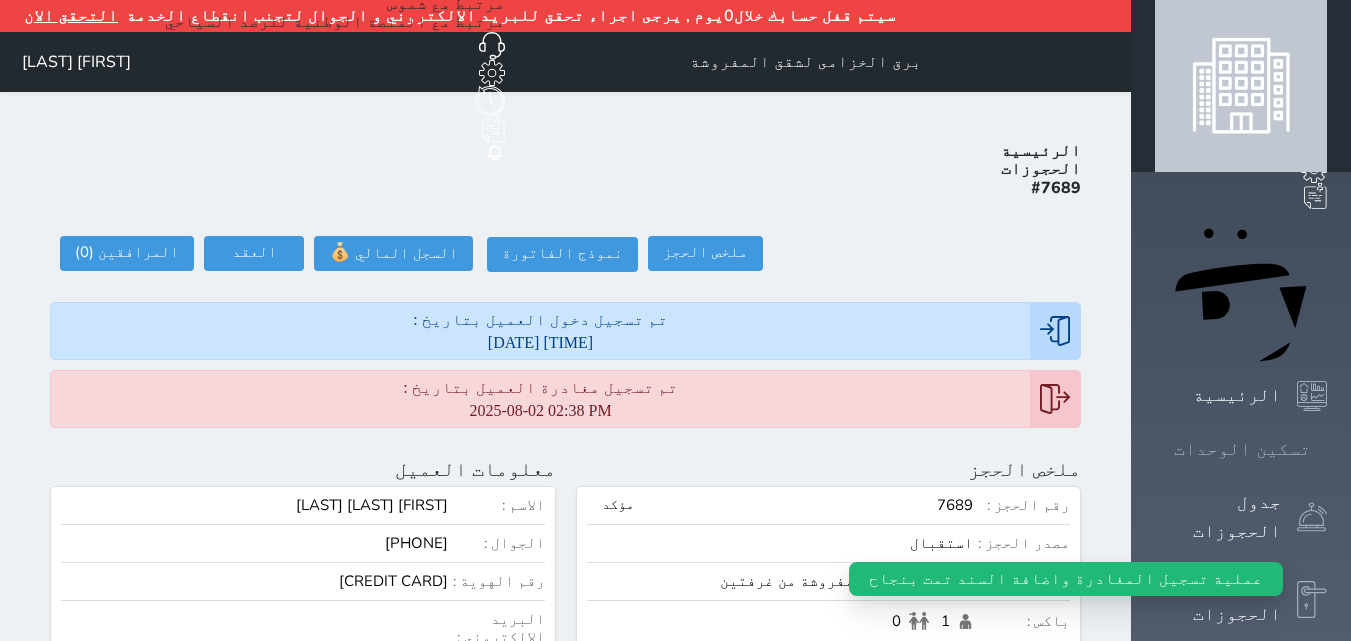 click 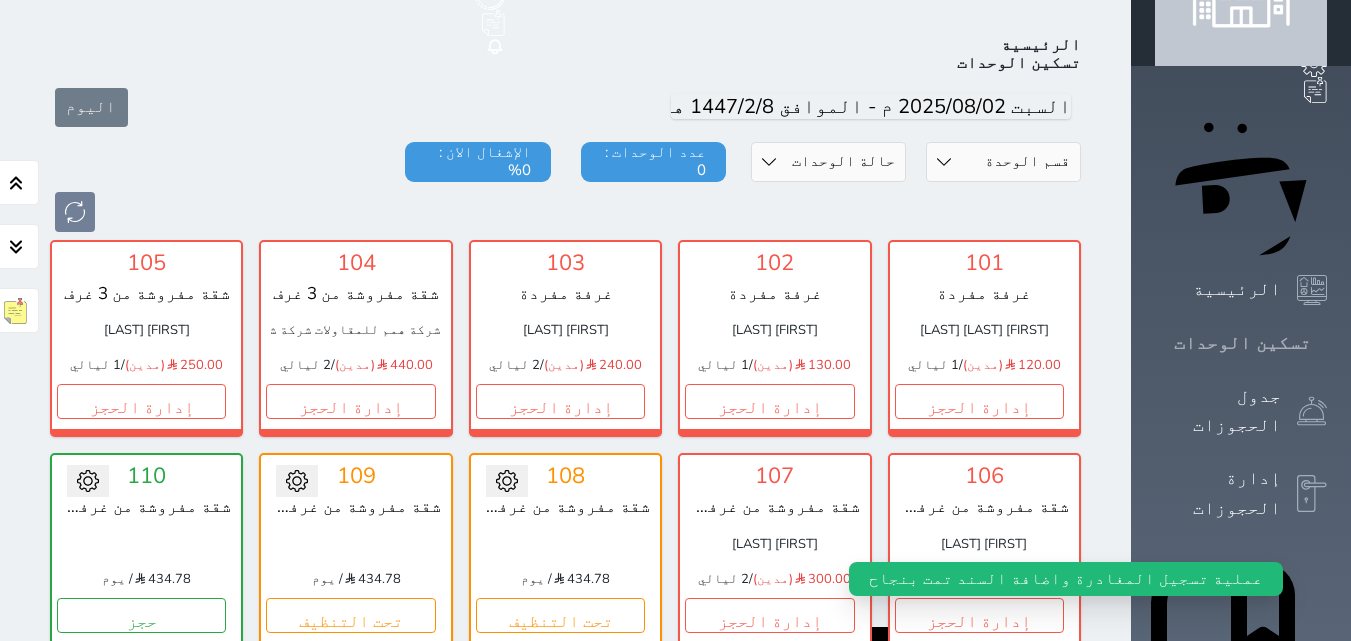 scroll, scrollTop: 110, scrollLeft: 0, axis: vertical 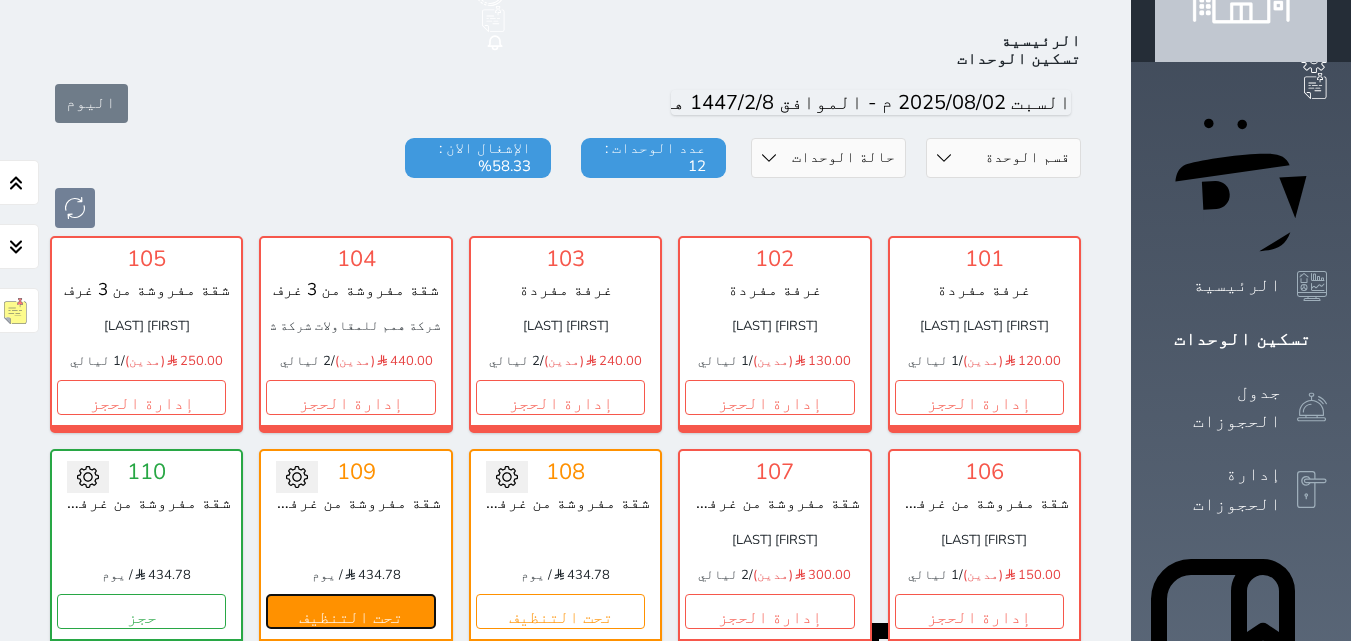 click on "تحت التنظيف" at bounding box center [350, 611] 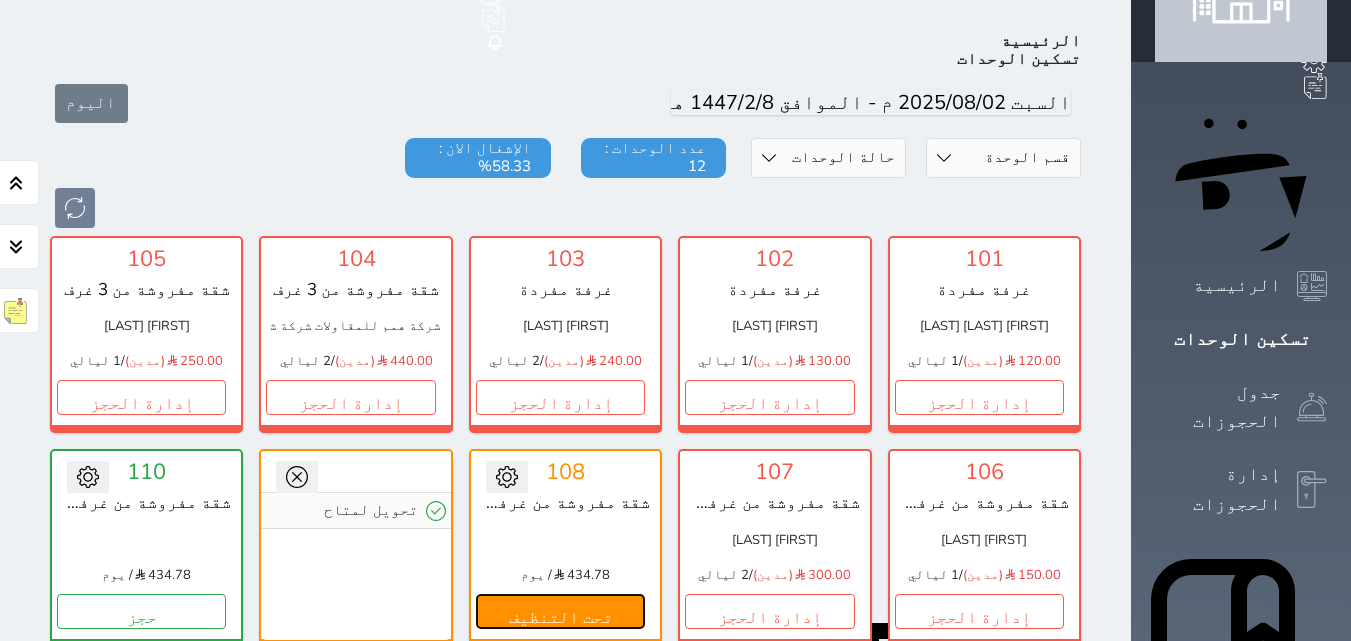click on "تحت التنظيف" at bounding box center [560, 611] 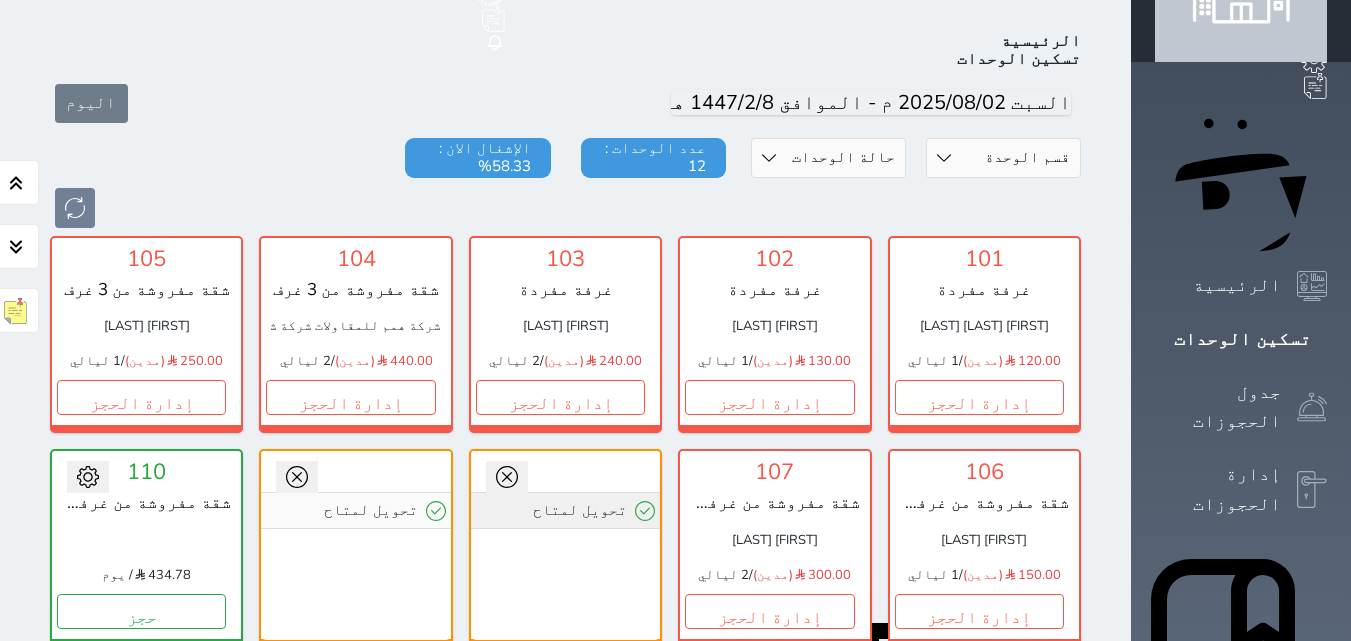 click on "تحويل لمتاح" at bounding box center [565, 510] 